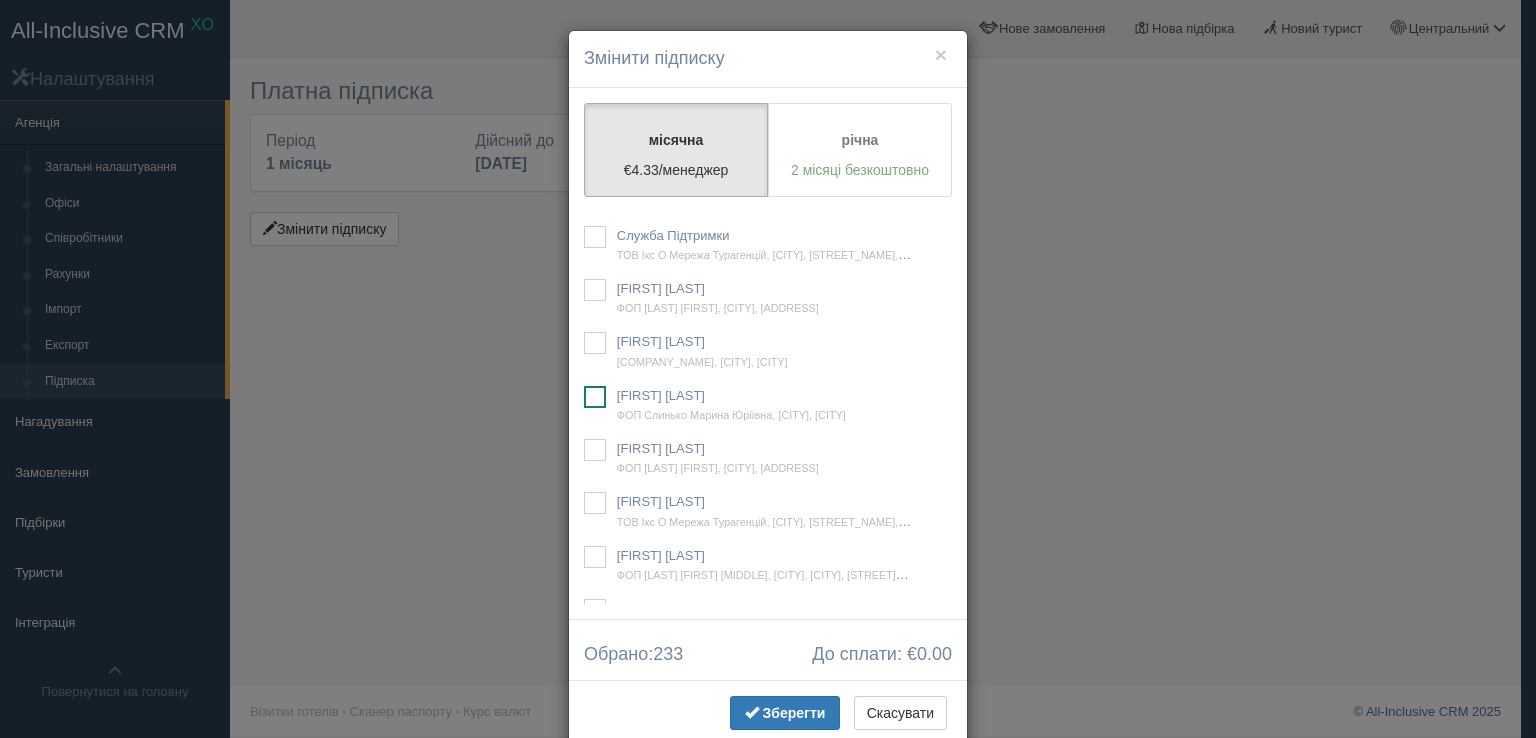 scroll, scrollTop: 0, scrollLeft: 0, axis: both 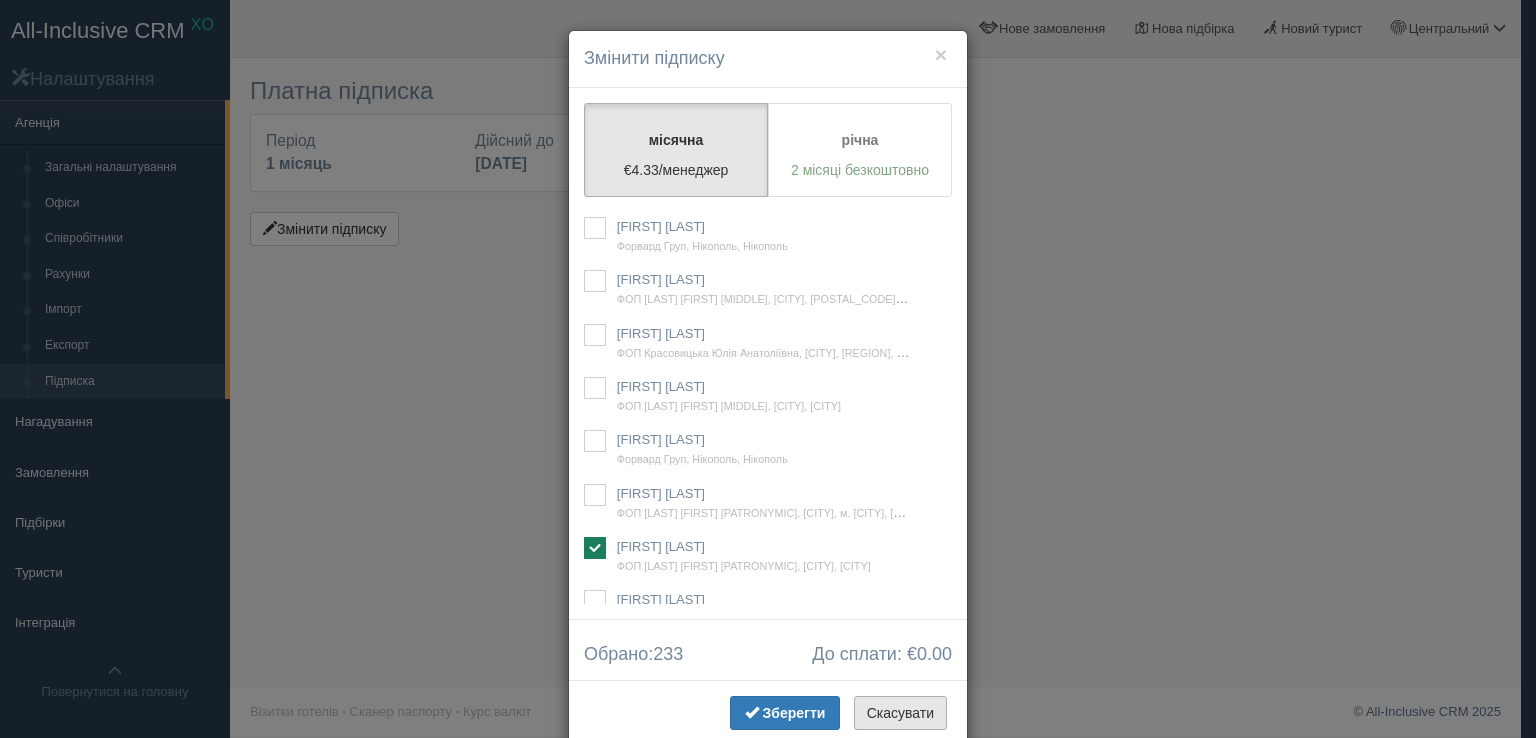 click on "Скасувати" at bounding box center [900, 713] 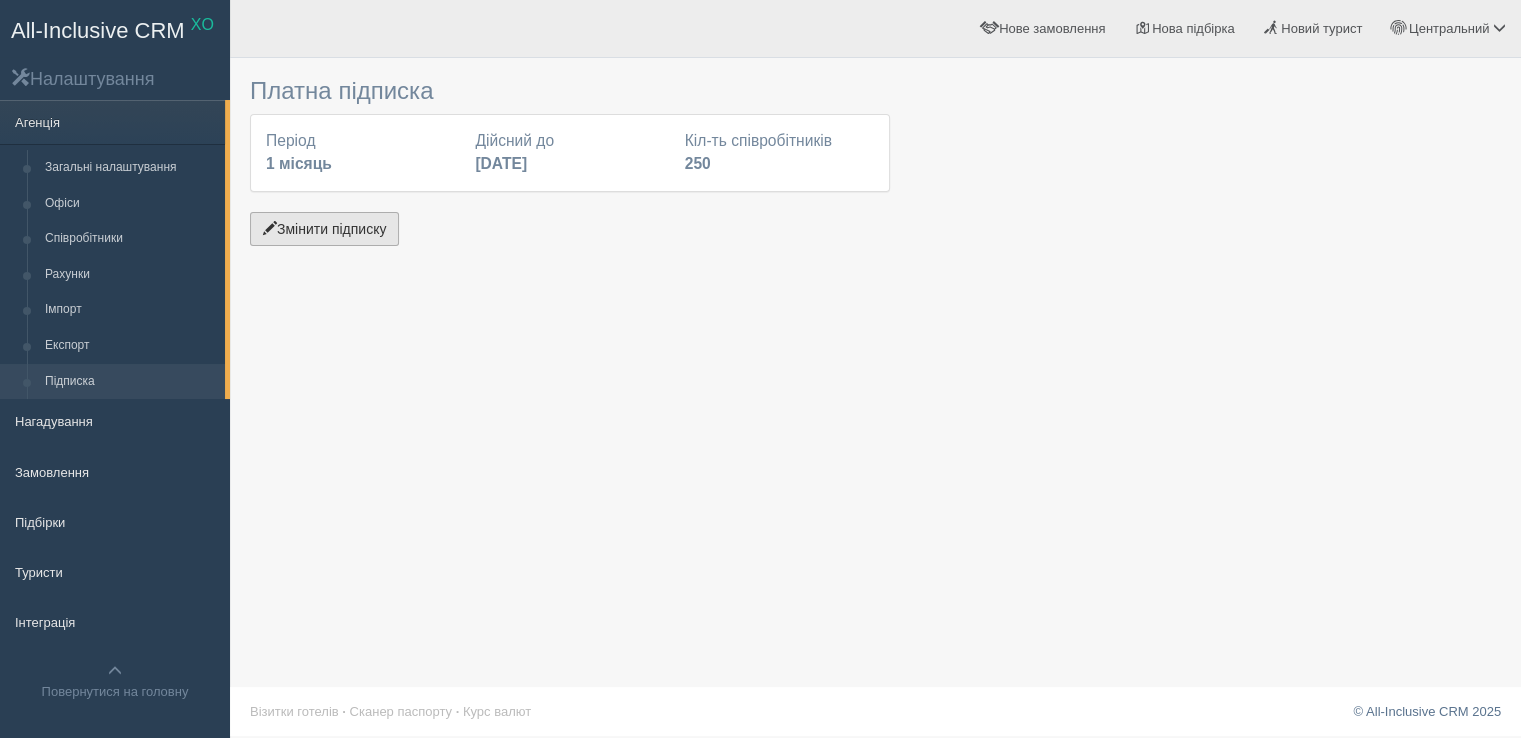 click on "Змінити підписку" at bounding box center [324, 229] 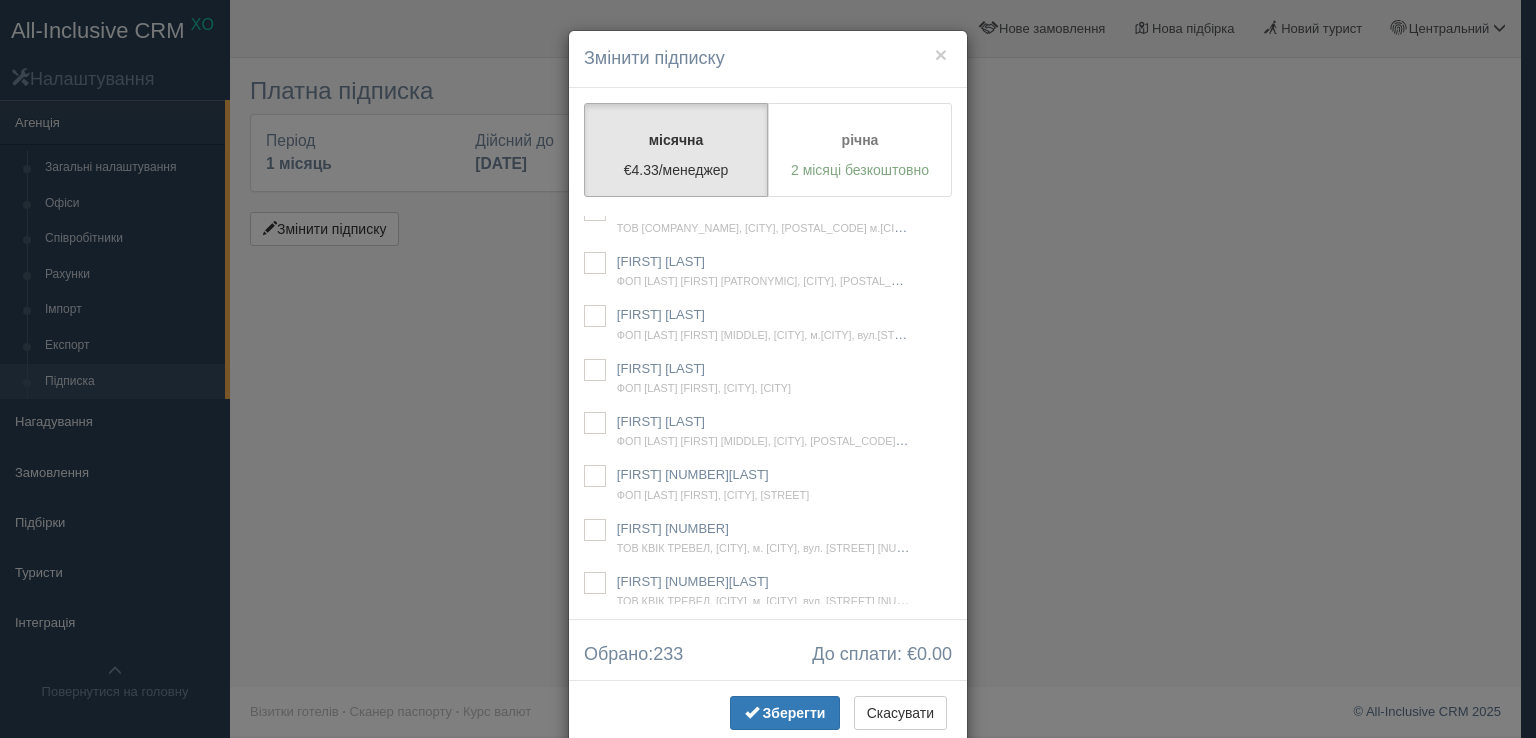 scroll, scrollTop: 899, scrollLeft: 0, axis: vertical 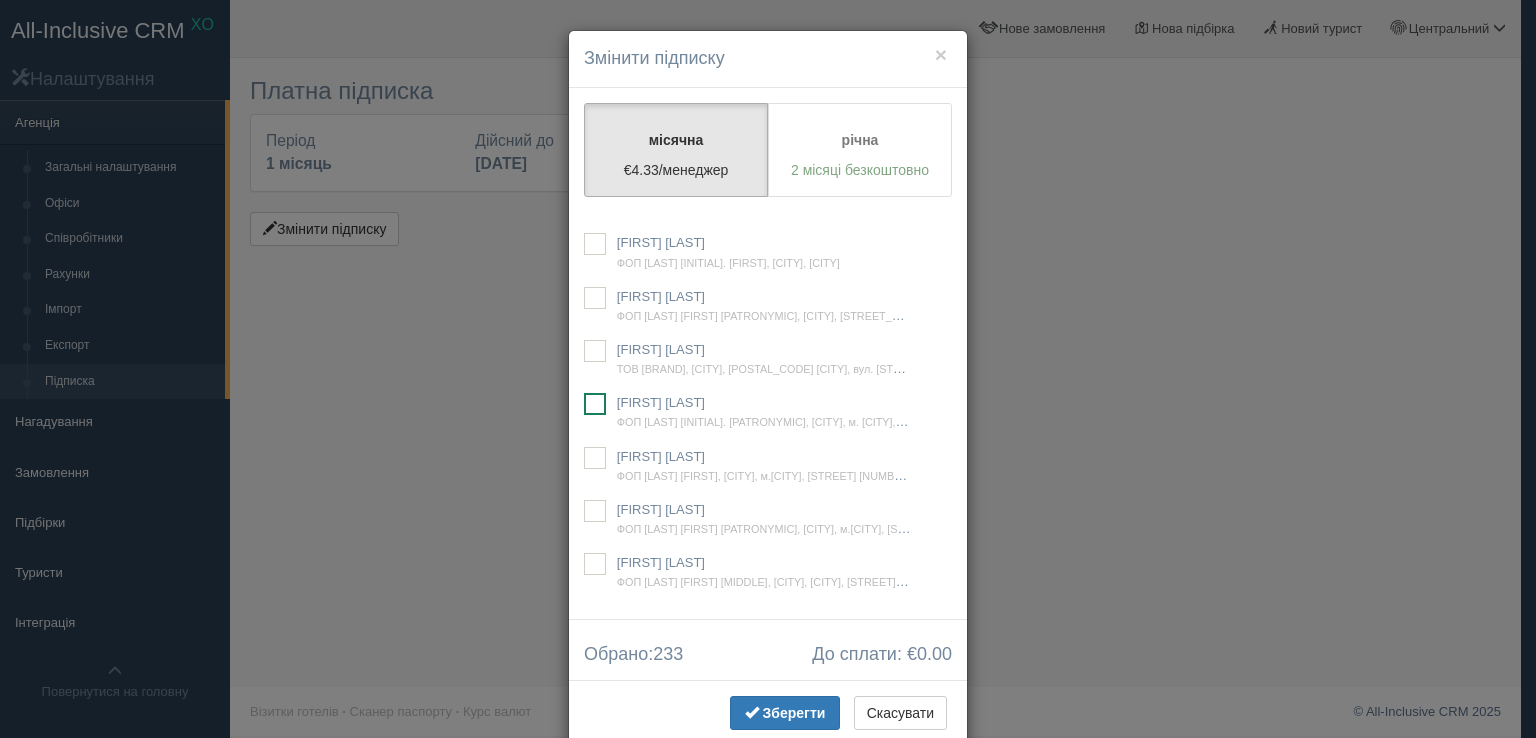click at bounding box center [595, 404] 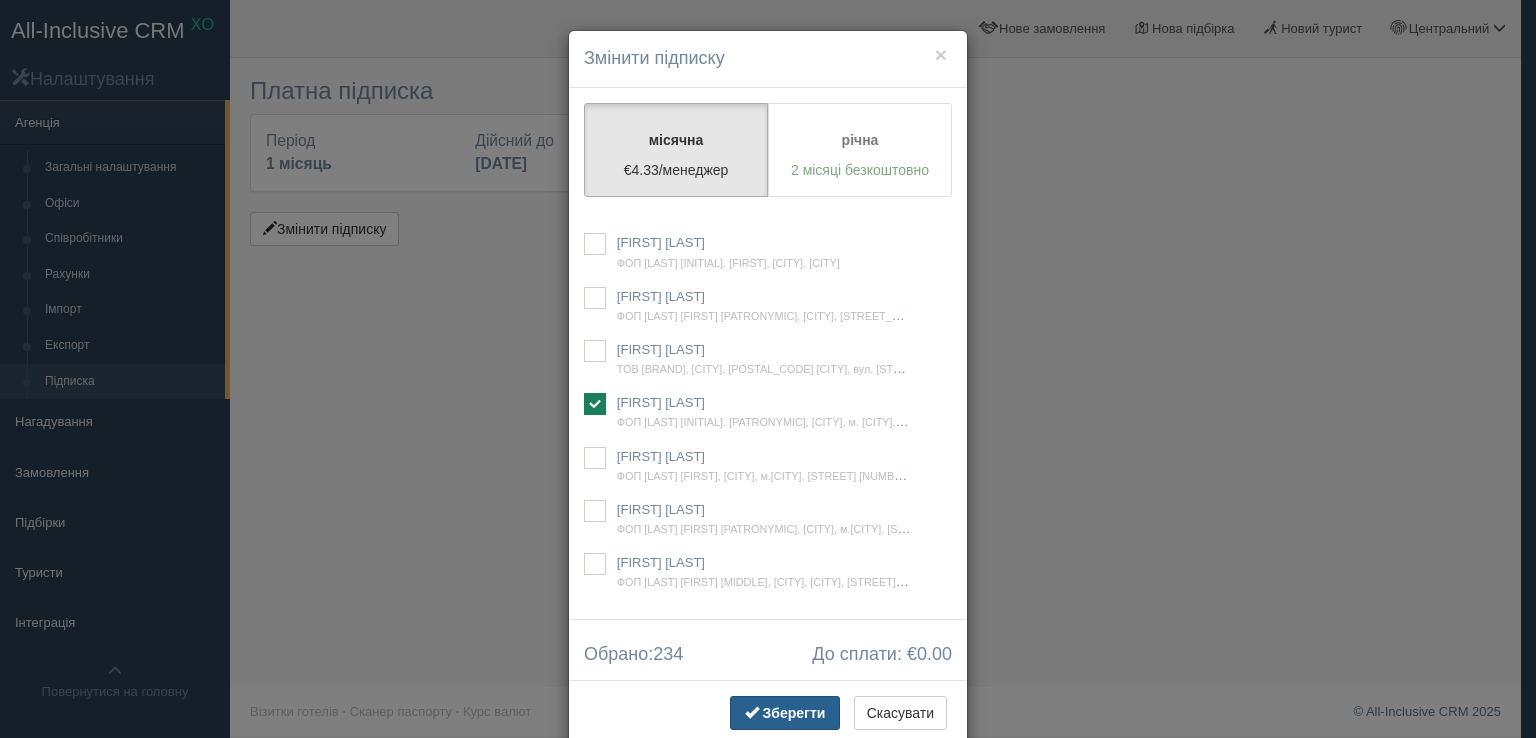 click on "Зберегти" at bounding box center [794, 713] 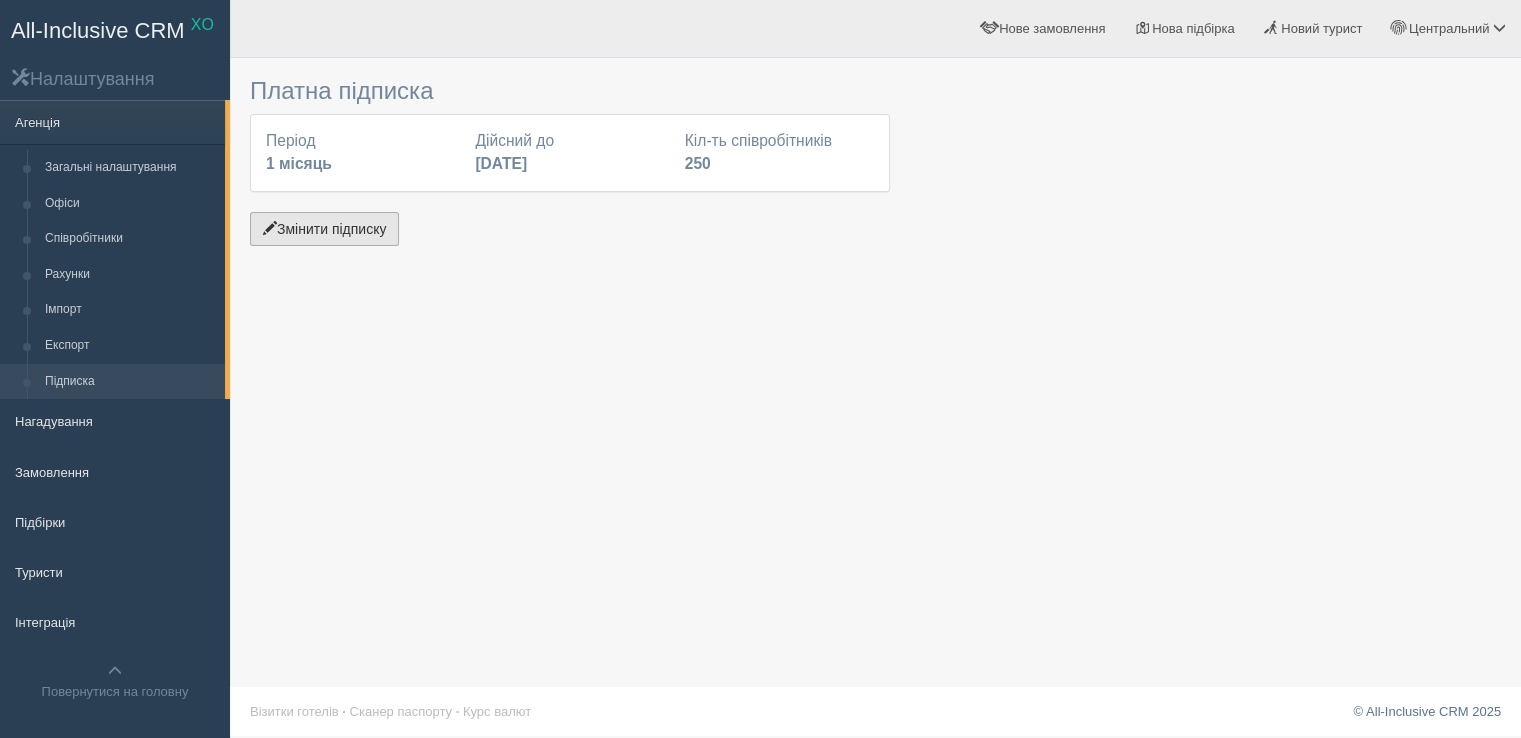 click on "Змінити підписку" at bounding box center (324, 229) 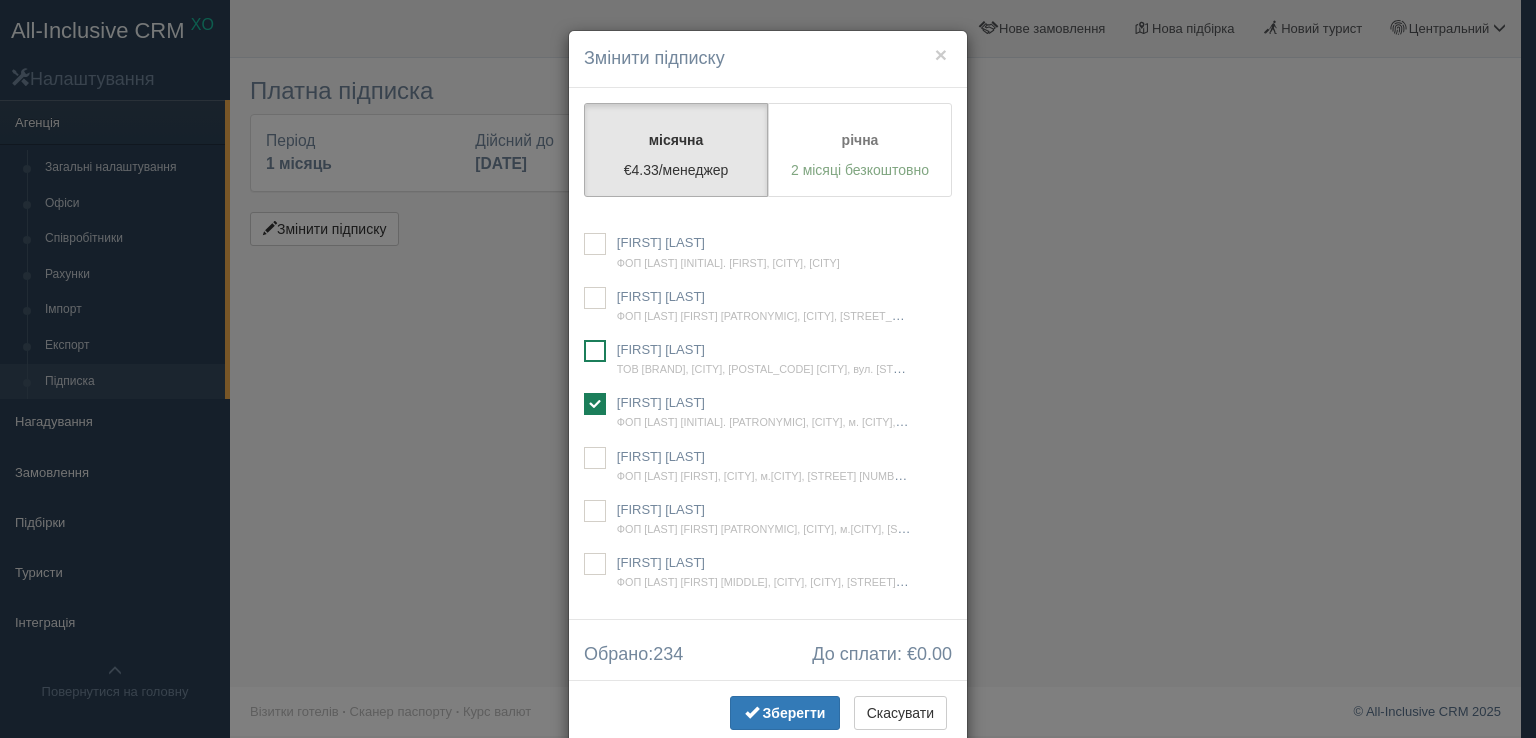scroll, scrollTop: 56088, scrollLeft: 0, axis: vertical 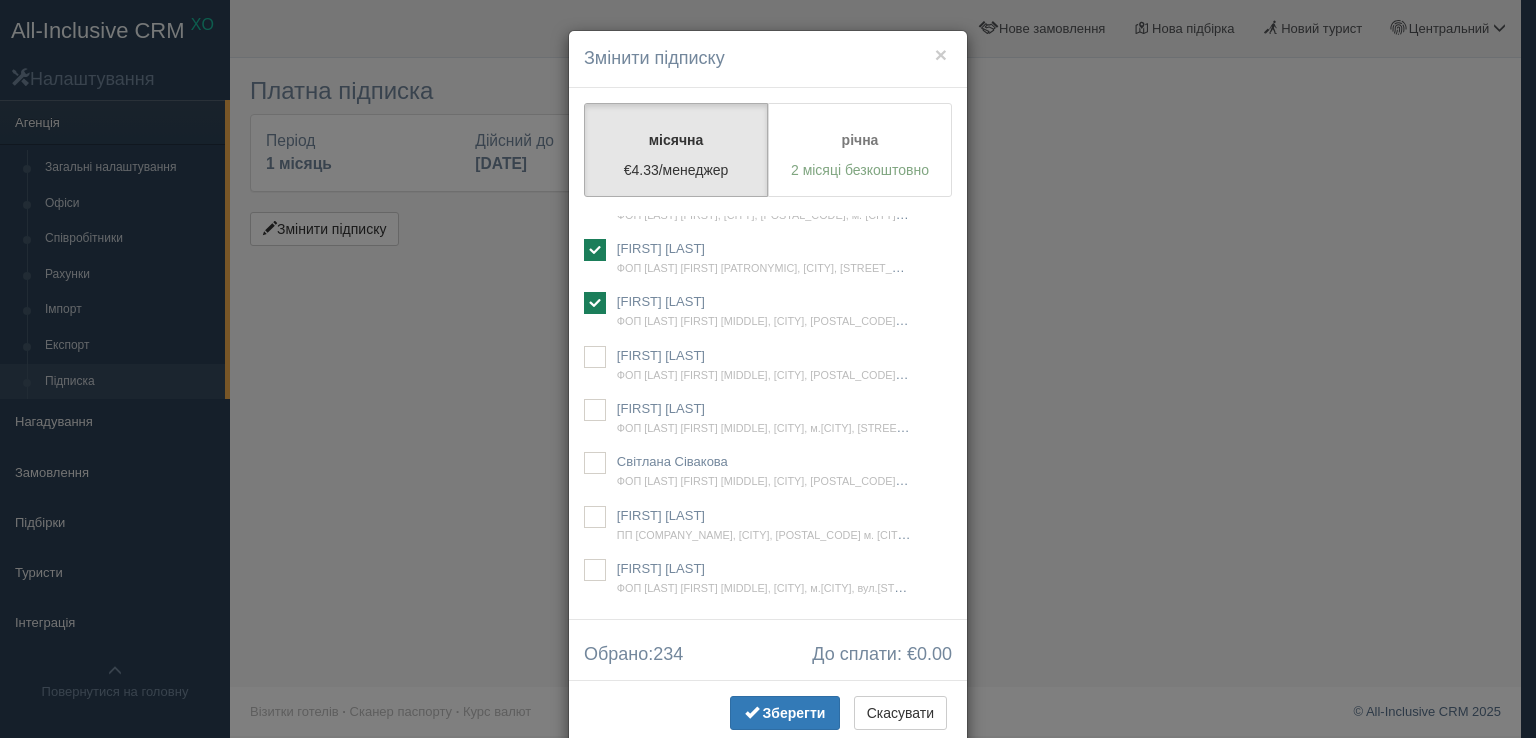 click at bounding box center [595, -17] 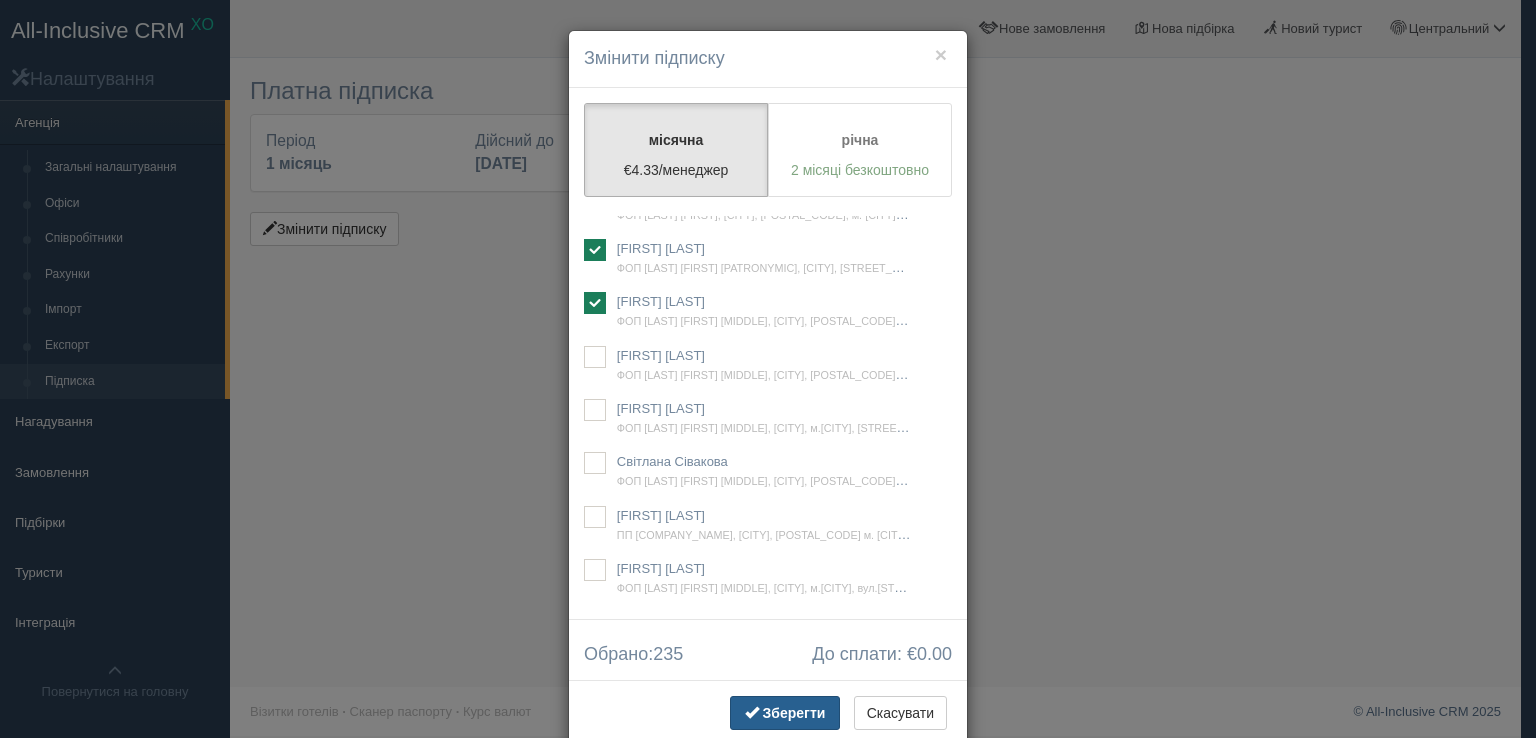 click on "Зберегти" at bounding box center (794, 713) 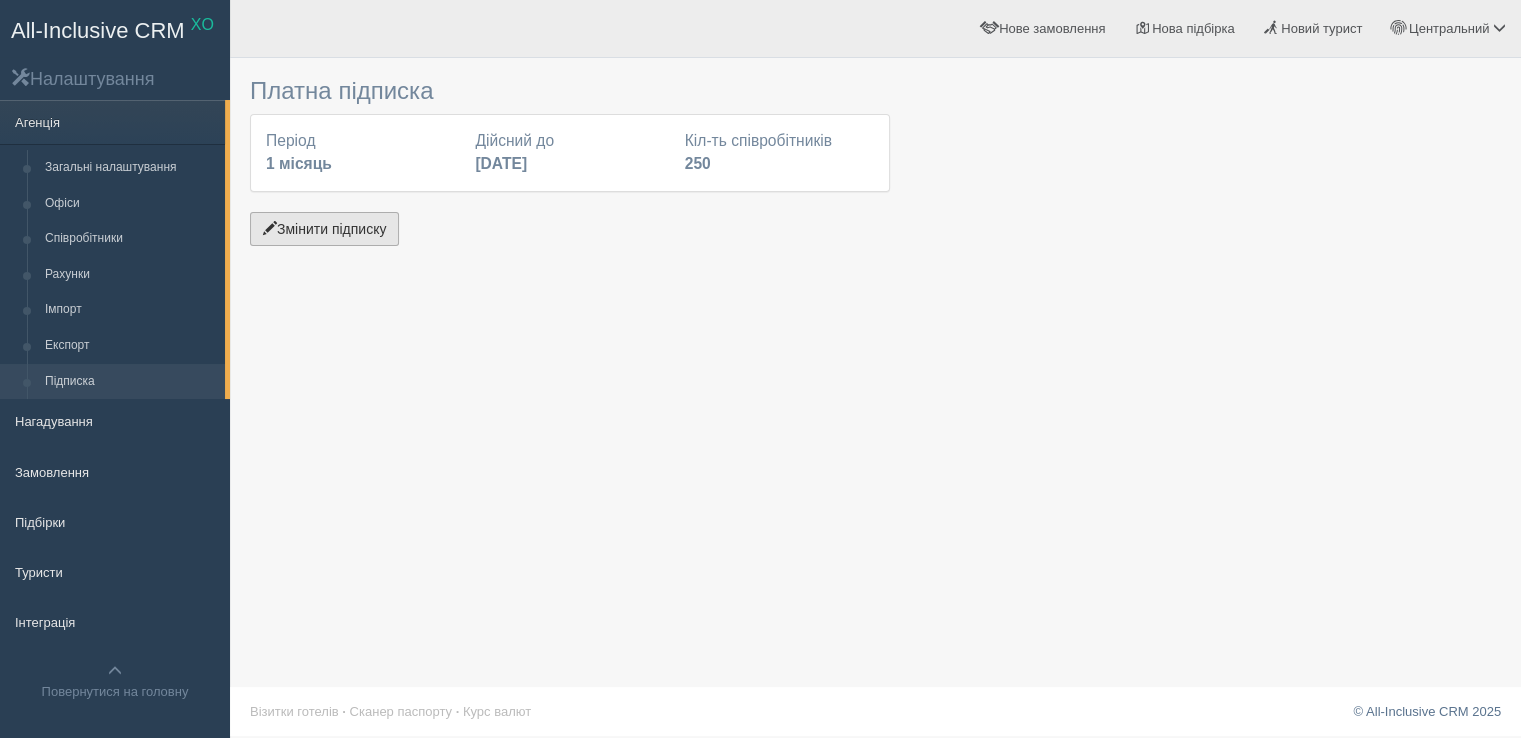 click on "Змінити підписку" at bounding box center (324, 229) 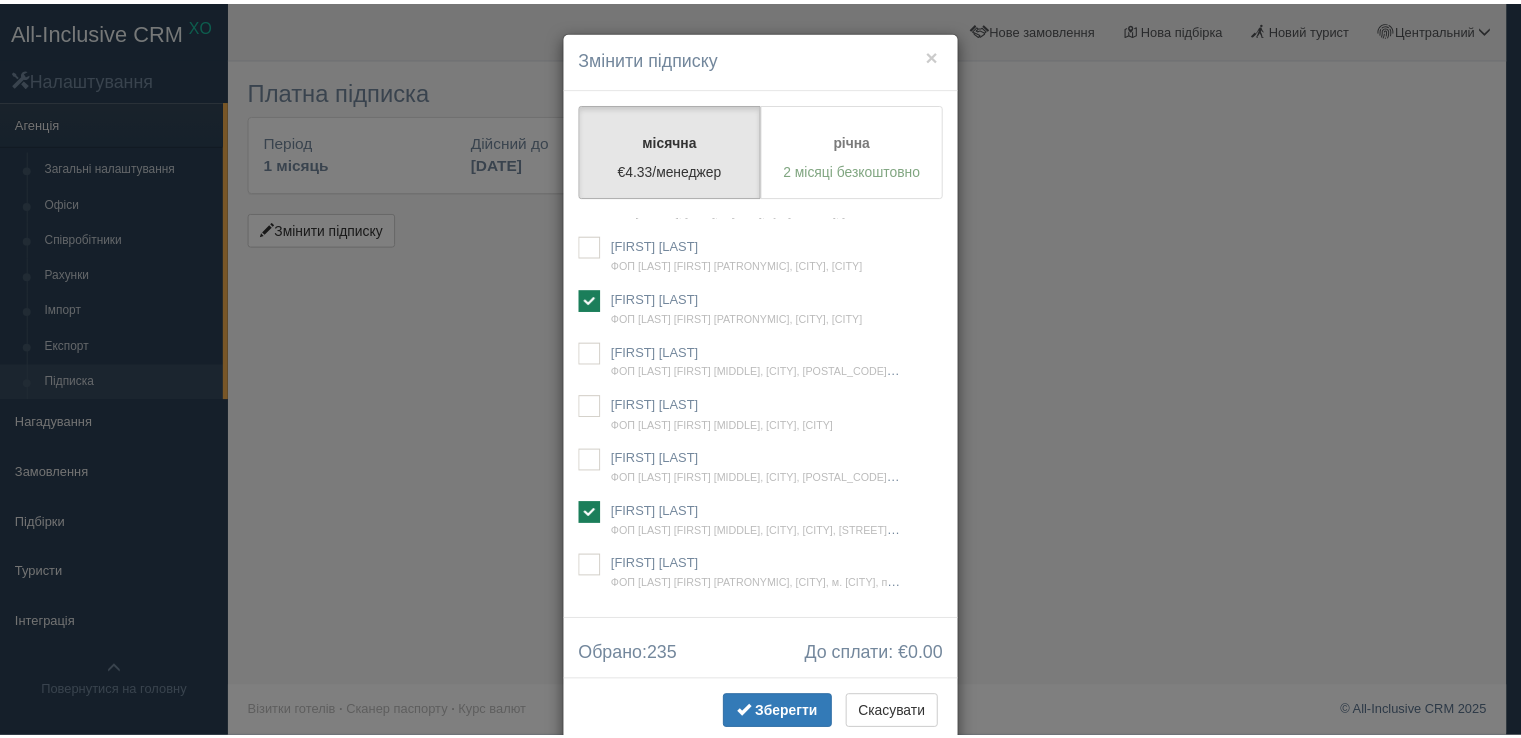 scroll, scrollTop: 36924, scrollLeft: 0, axis: vertical 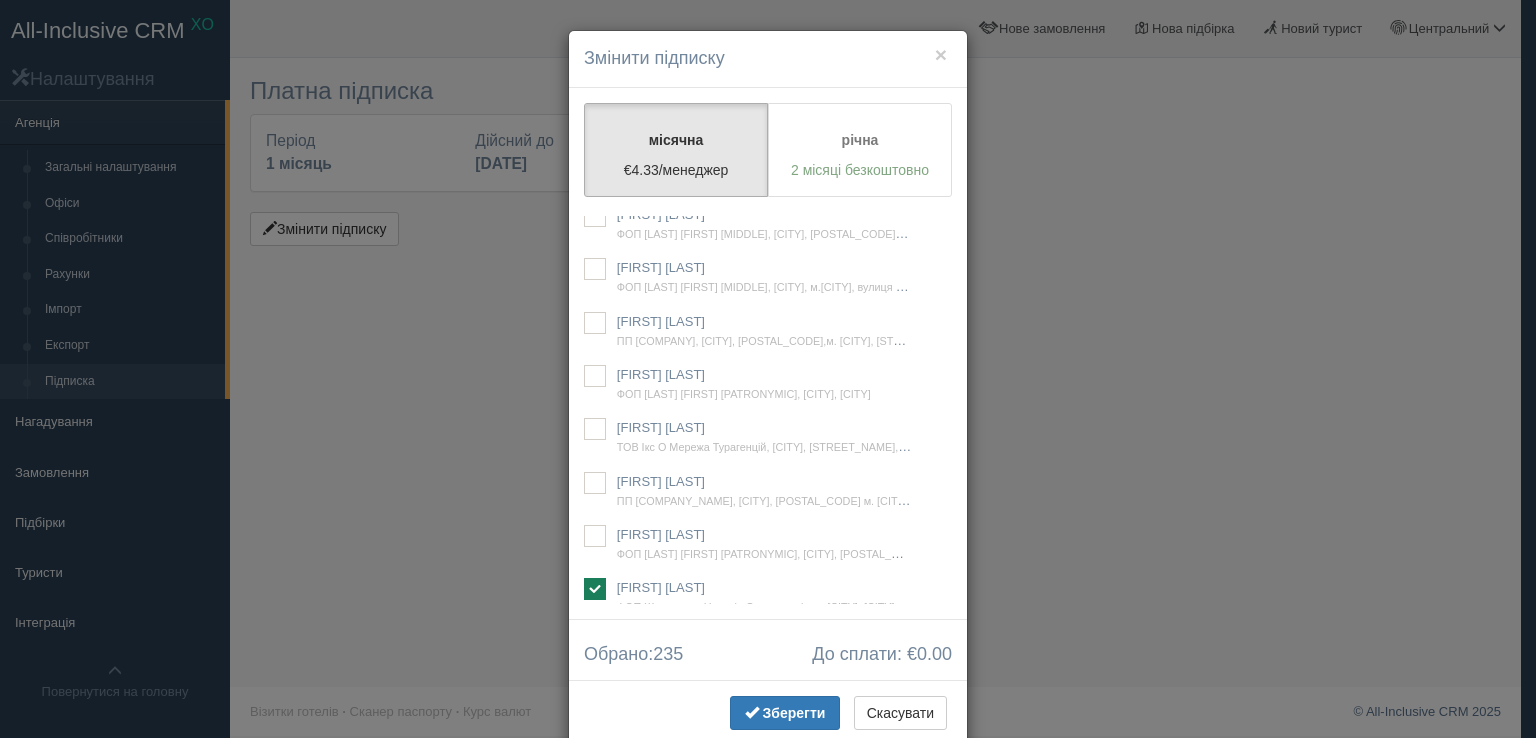 click at bounding box center [595, 109] 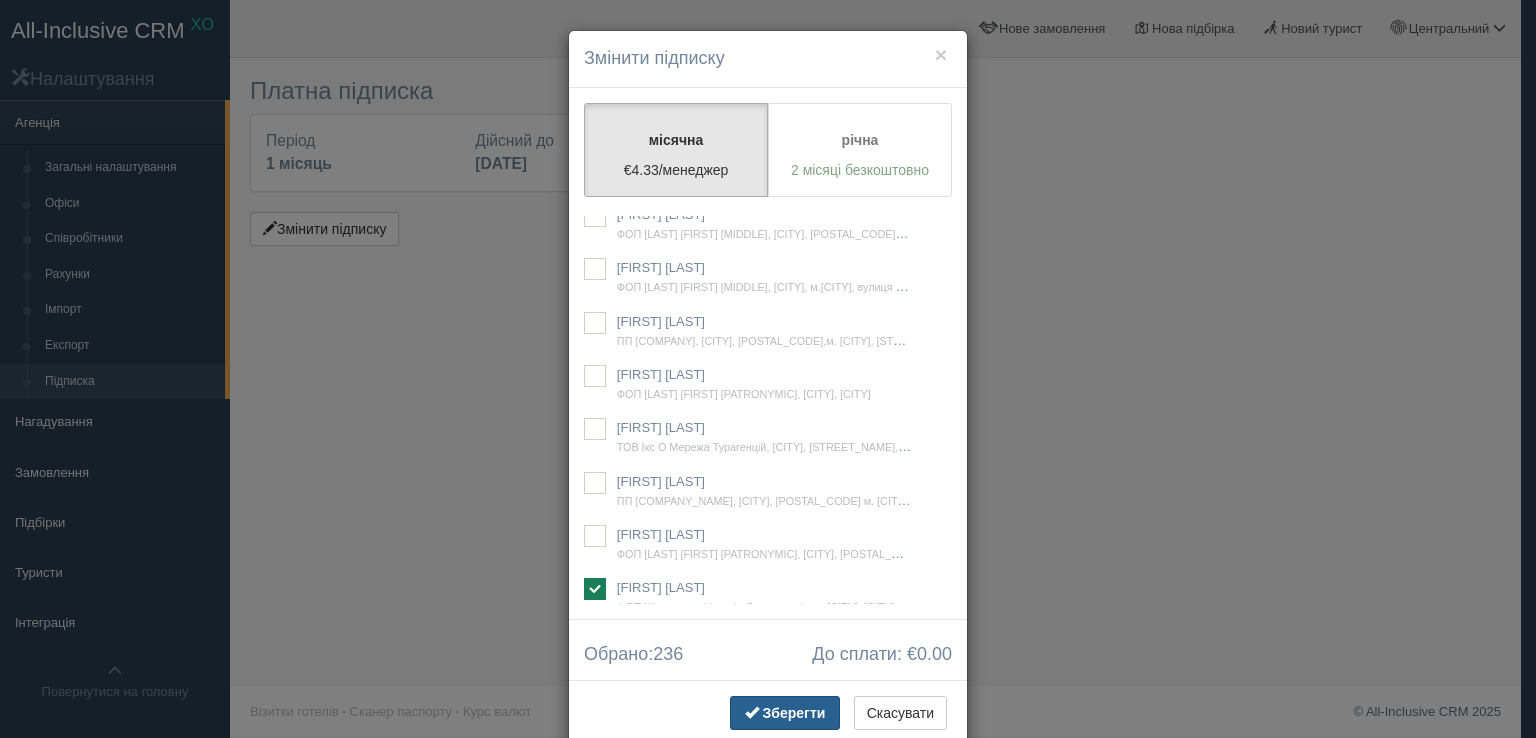 click on "Зберегти" at bounding box center [794, 713] 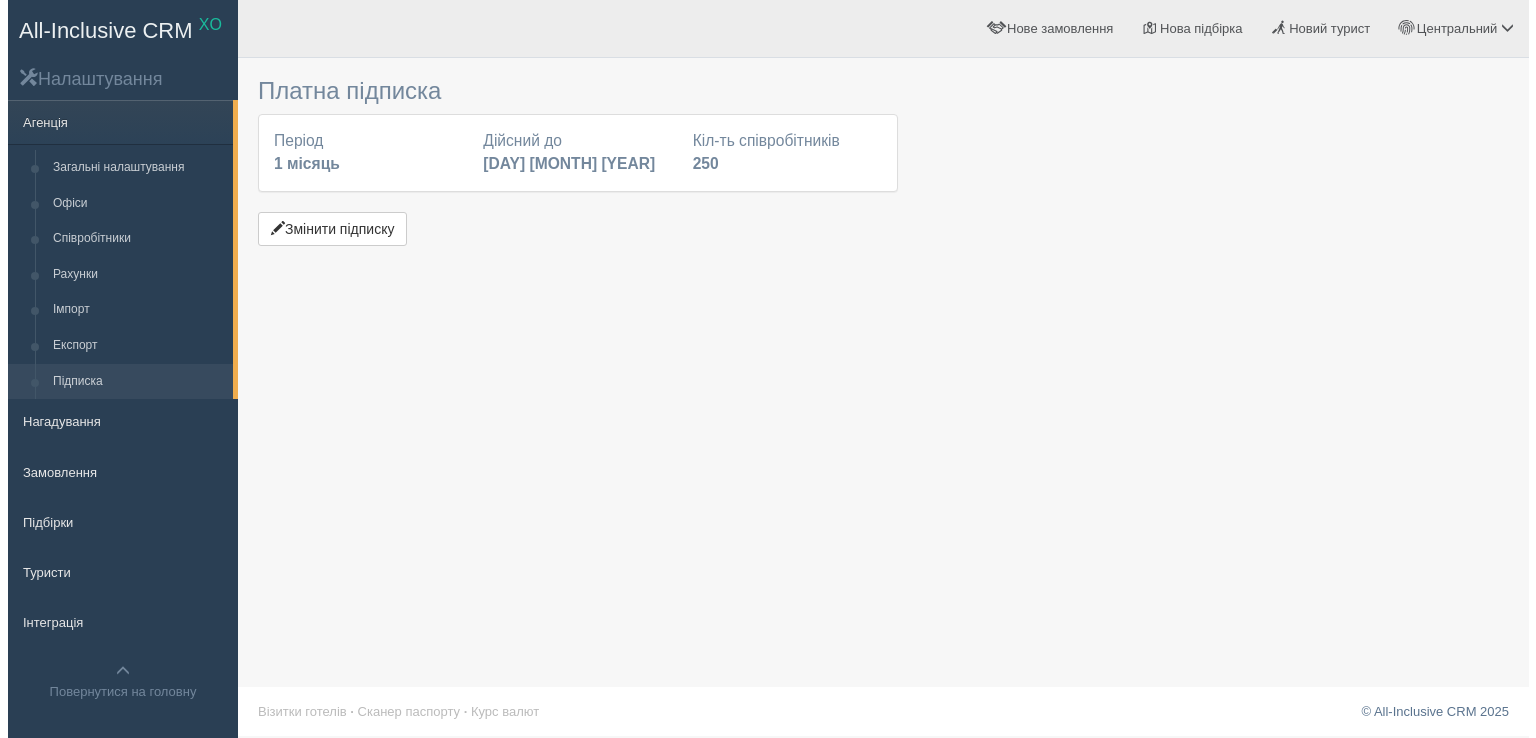 scroll, scrollTop: 0, scrollLeft: 0, axis: both 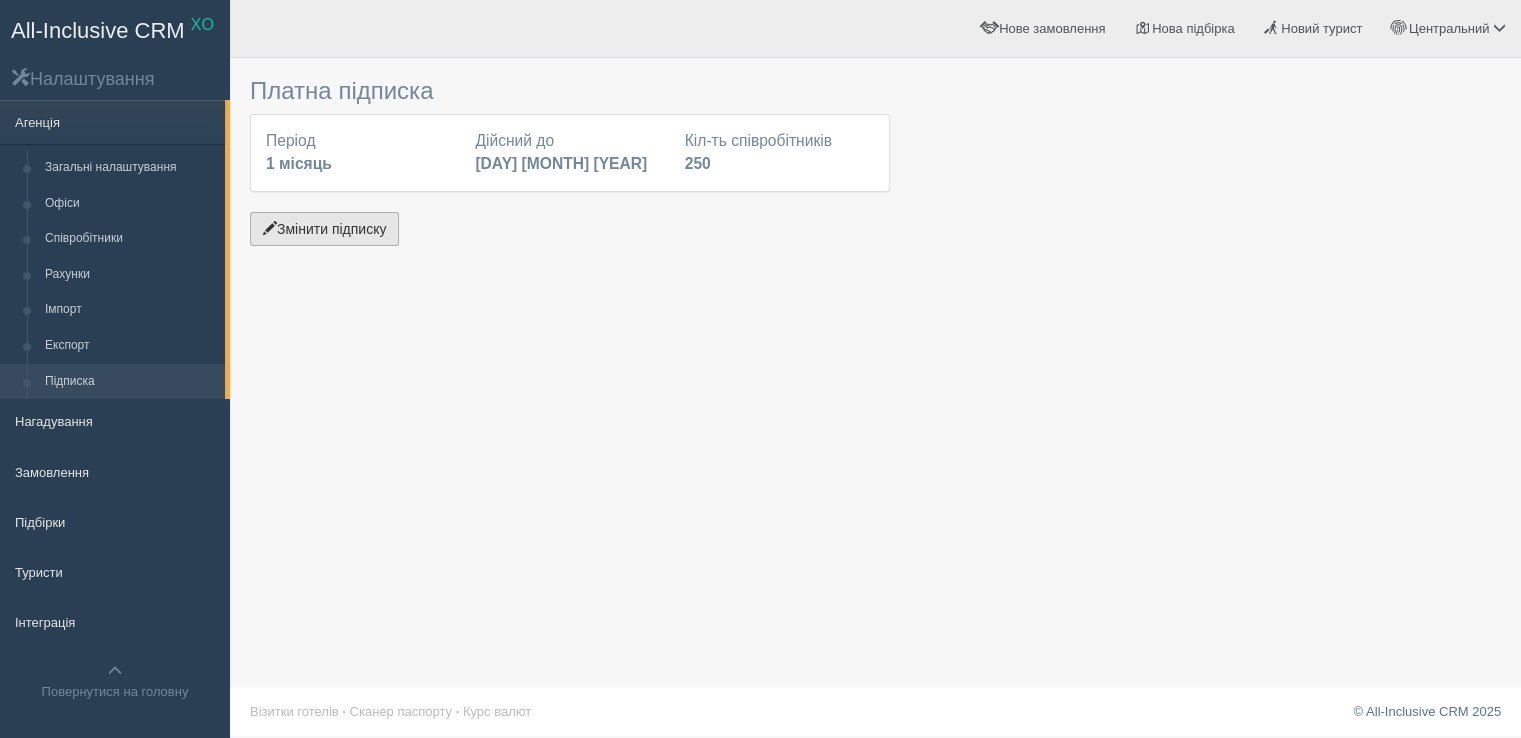 click on "Змінити підписку" at bounding box center [324, 229] 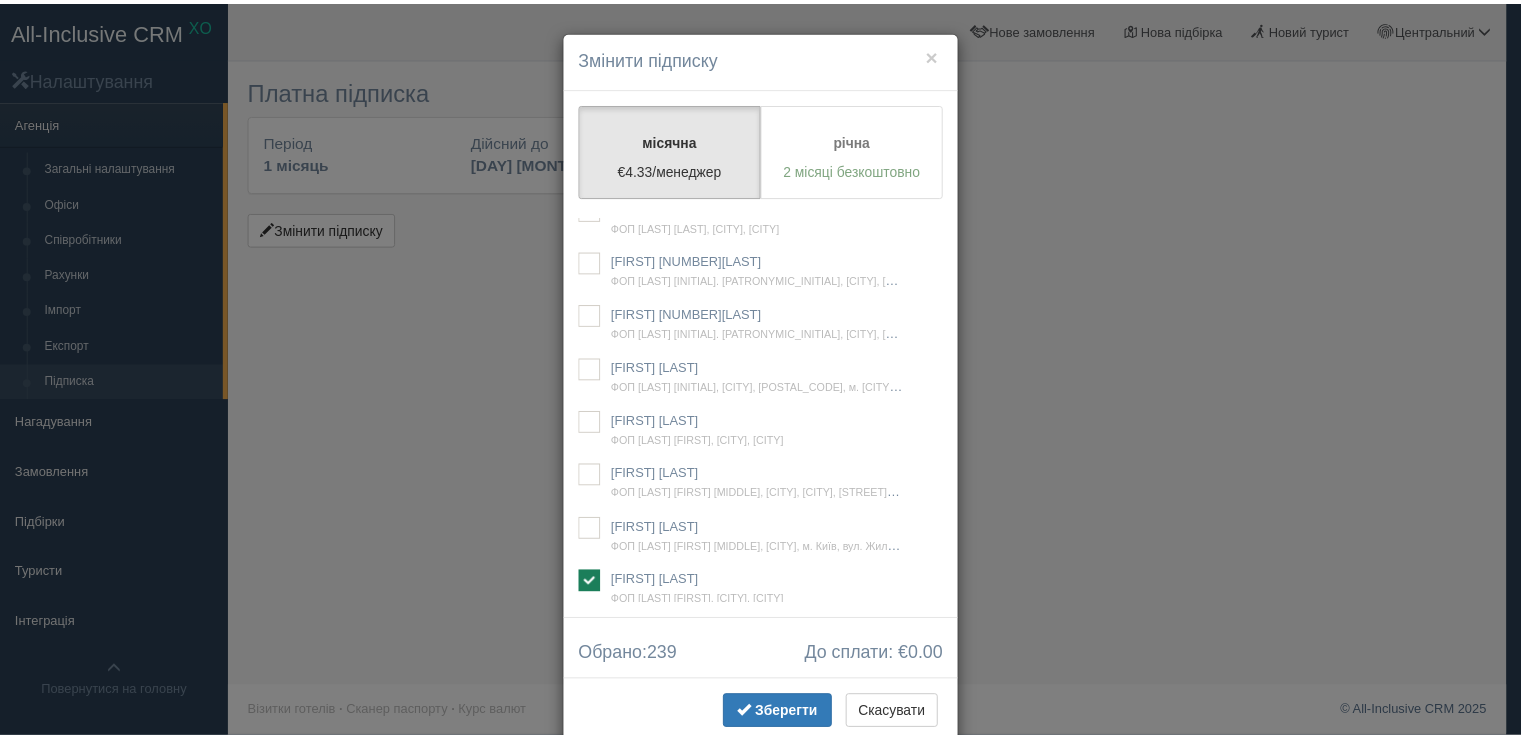 scroll, scrollTop: 31529, scrollLeft: 0, axis: vertical 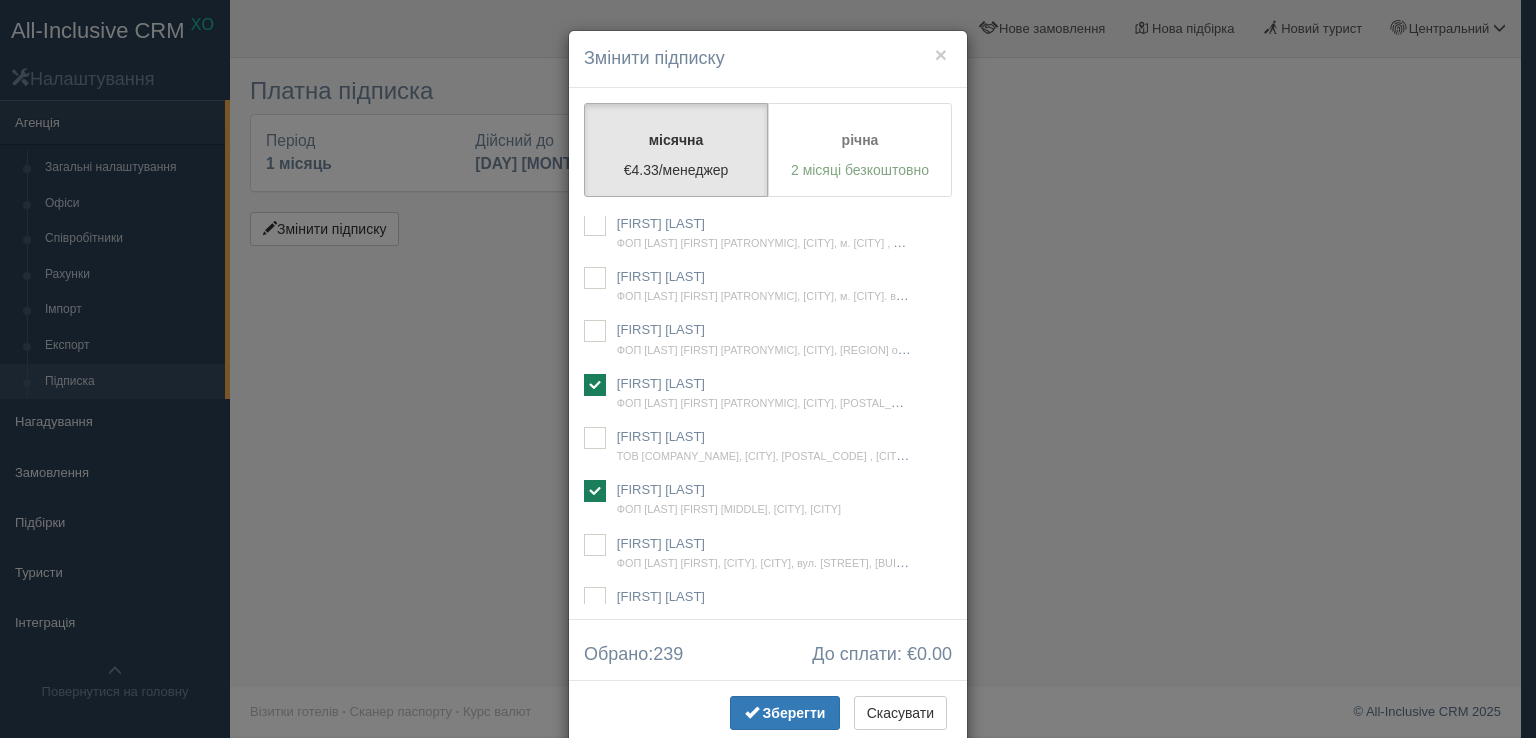 click at bounding box center [595, 171] 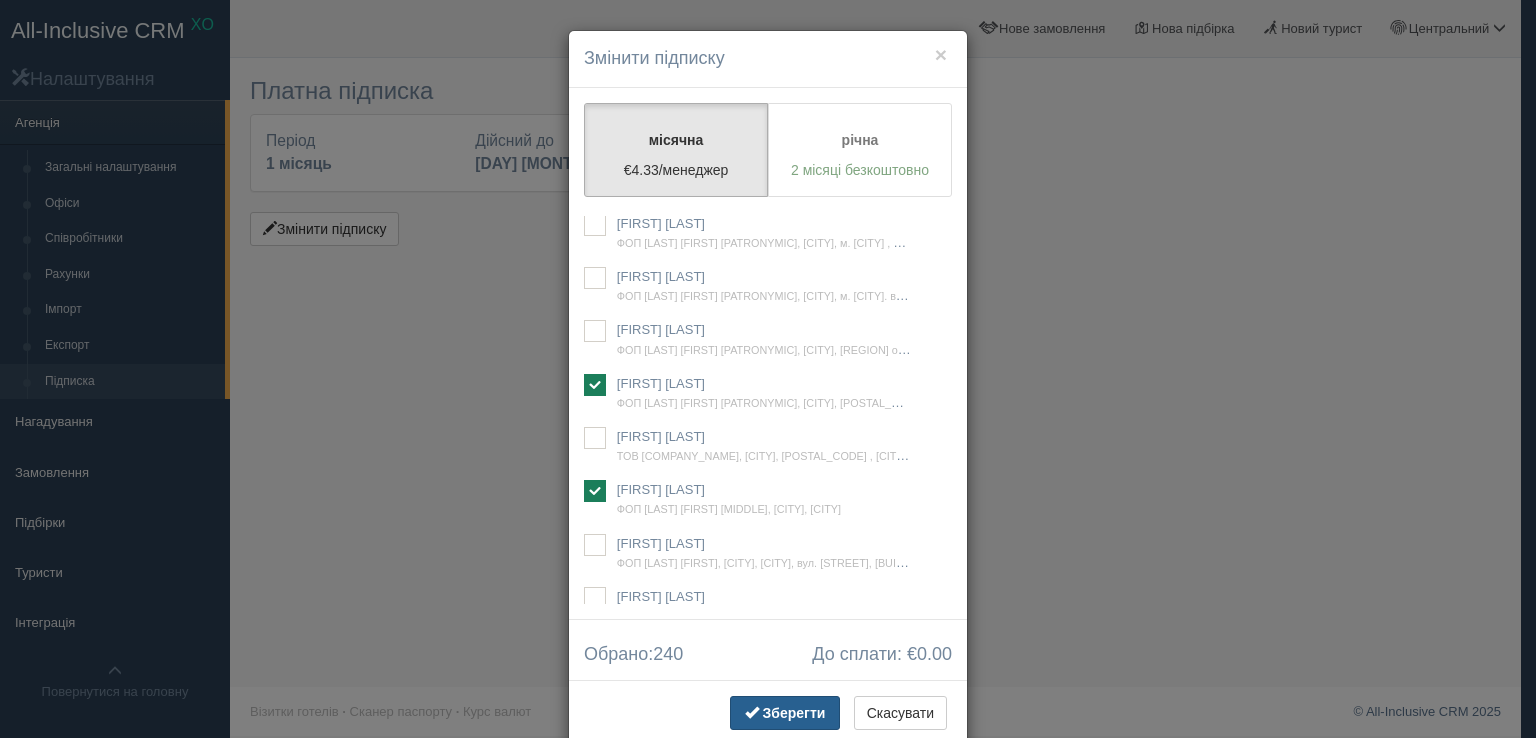 click on "Зберегти" at bounding box center [785, 713] 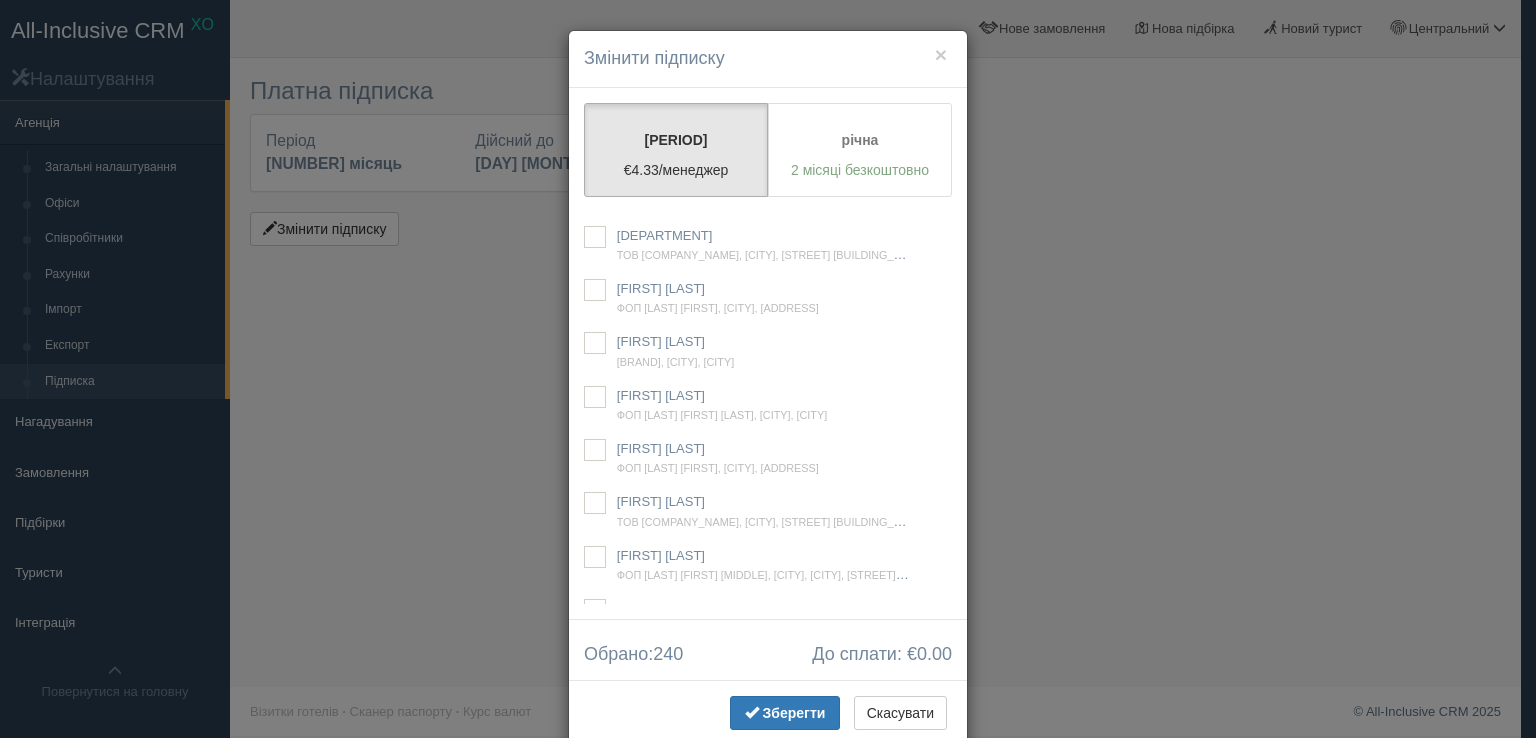 scroll, scrollTop: 0, scrollLeft: 0, axis: both 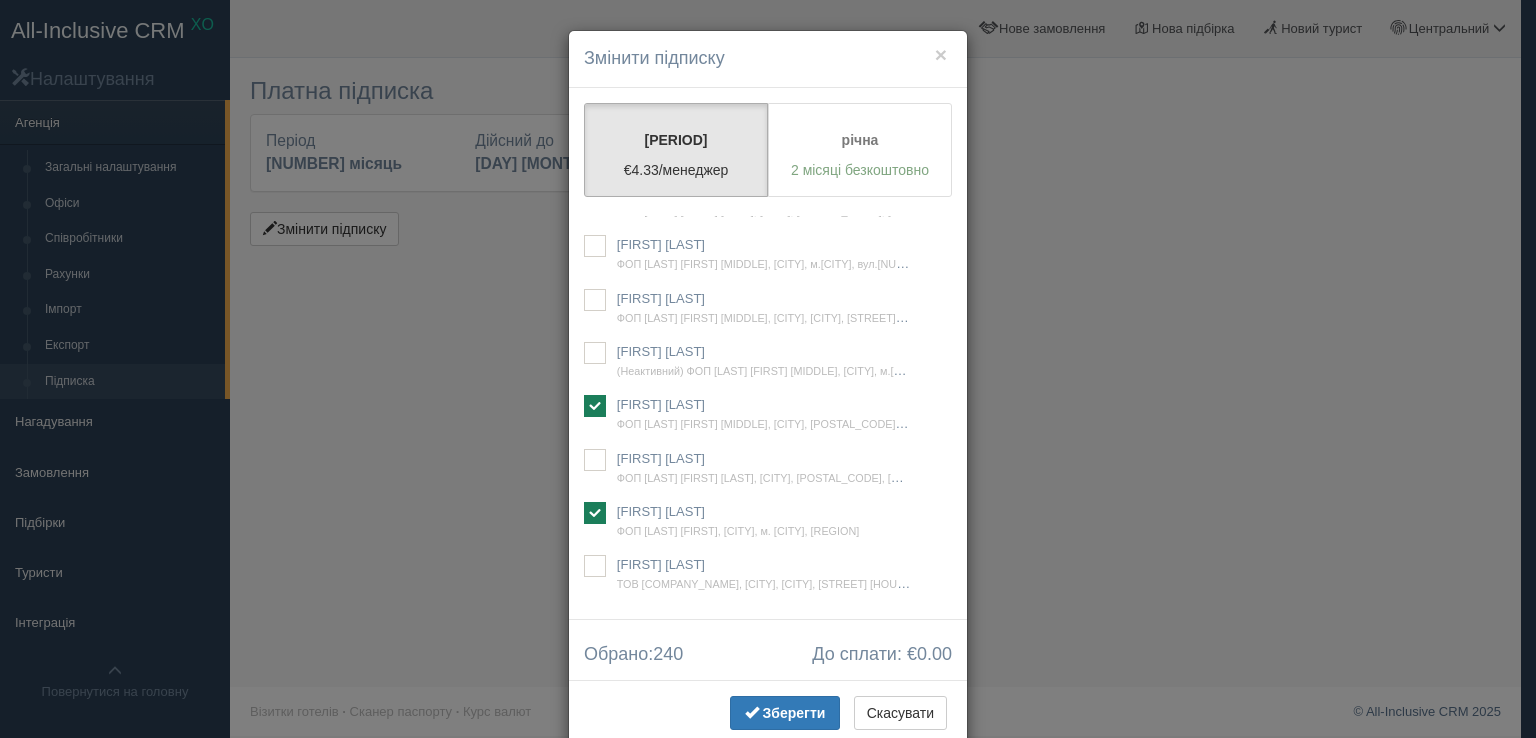 click at bounding box center [595, 193] 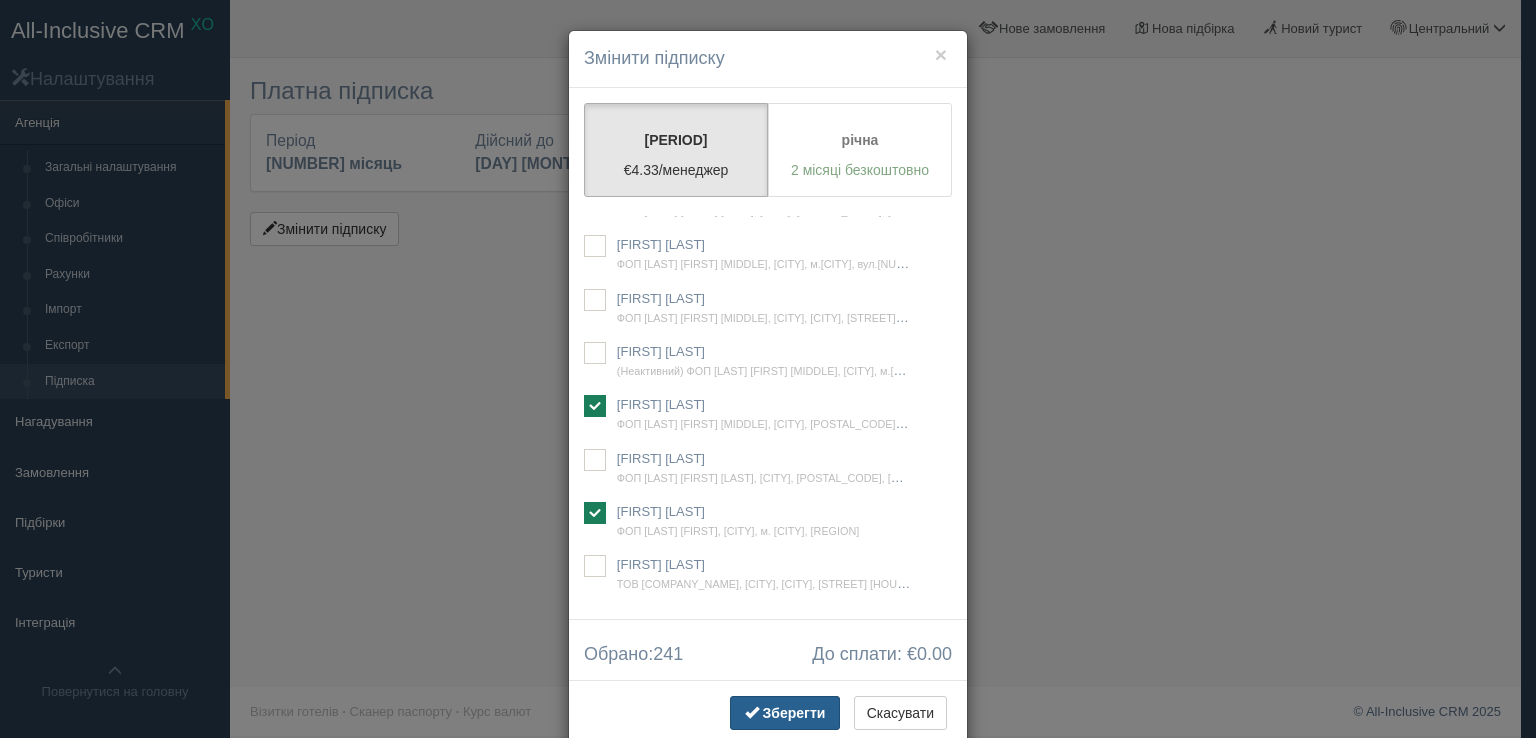 click on "Зберегти" at bounding box center (794, 713) 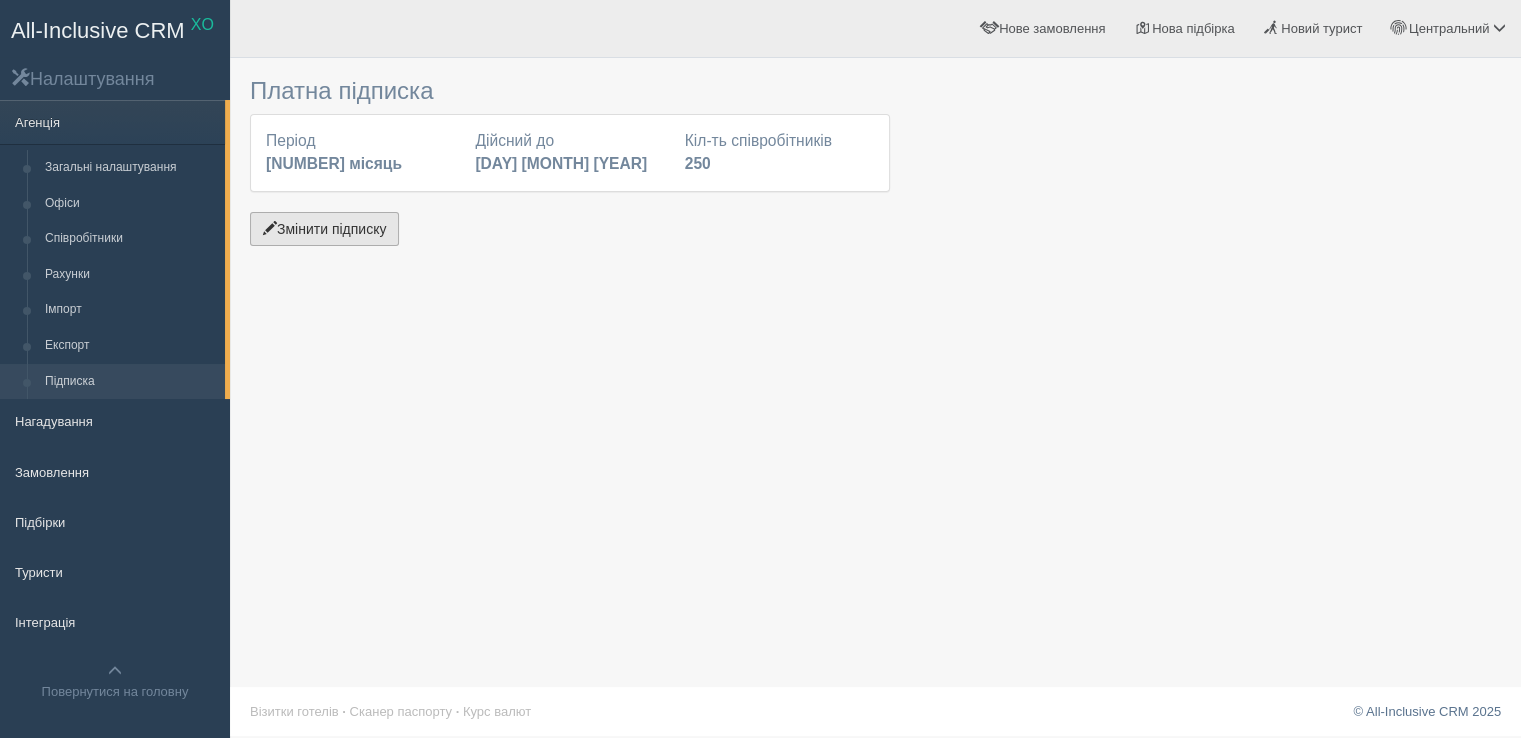 click on "Змінити підписку" at bounding box center (324, 229) 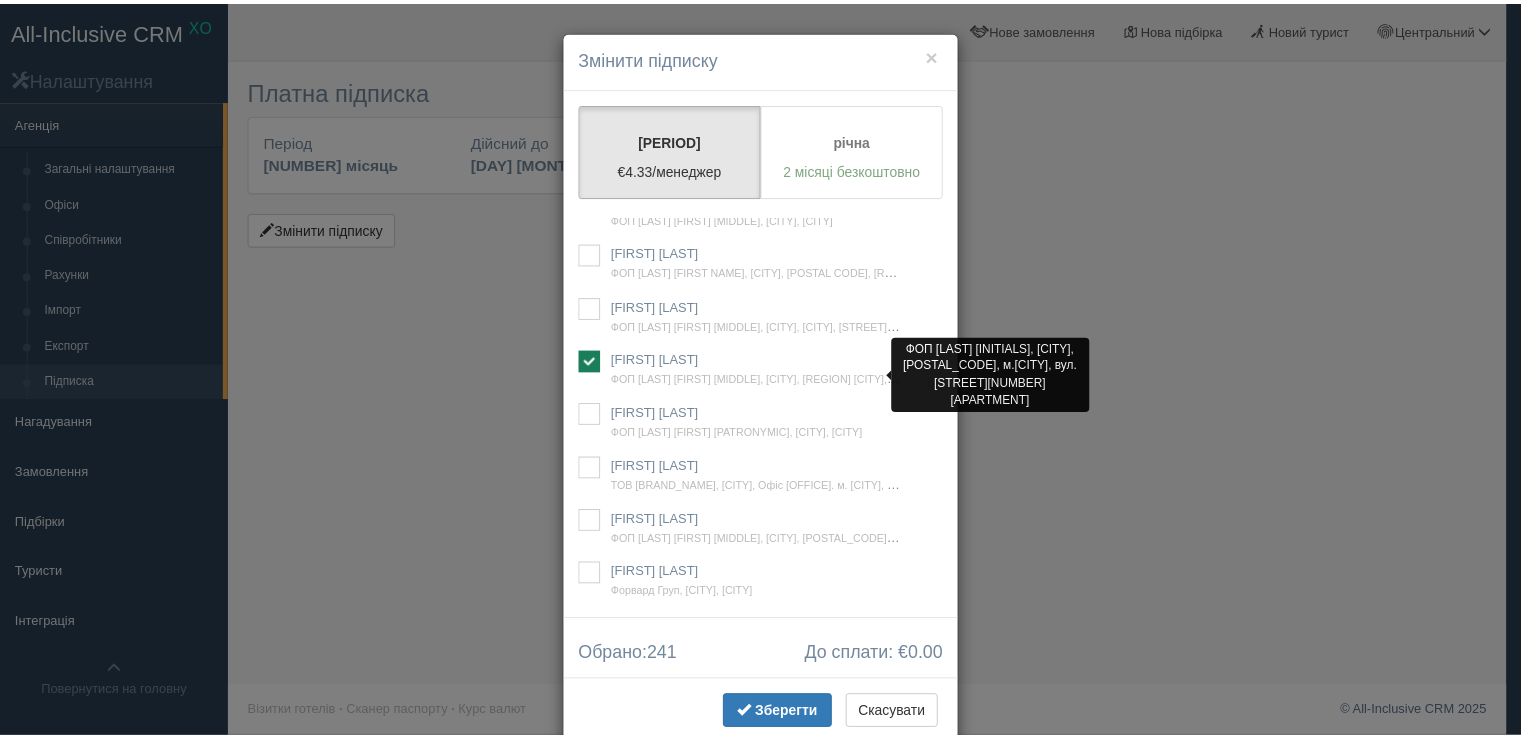 scroll, scrollTop: 44050, scrollLeft: 0, axis: vertical 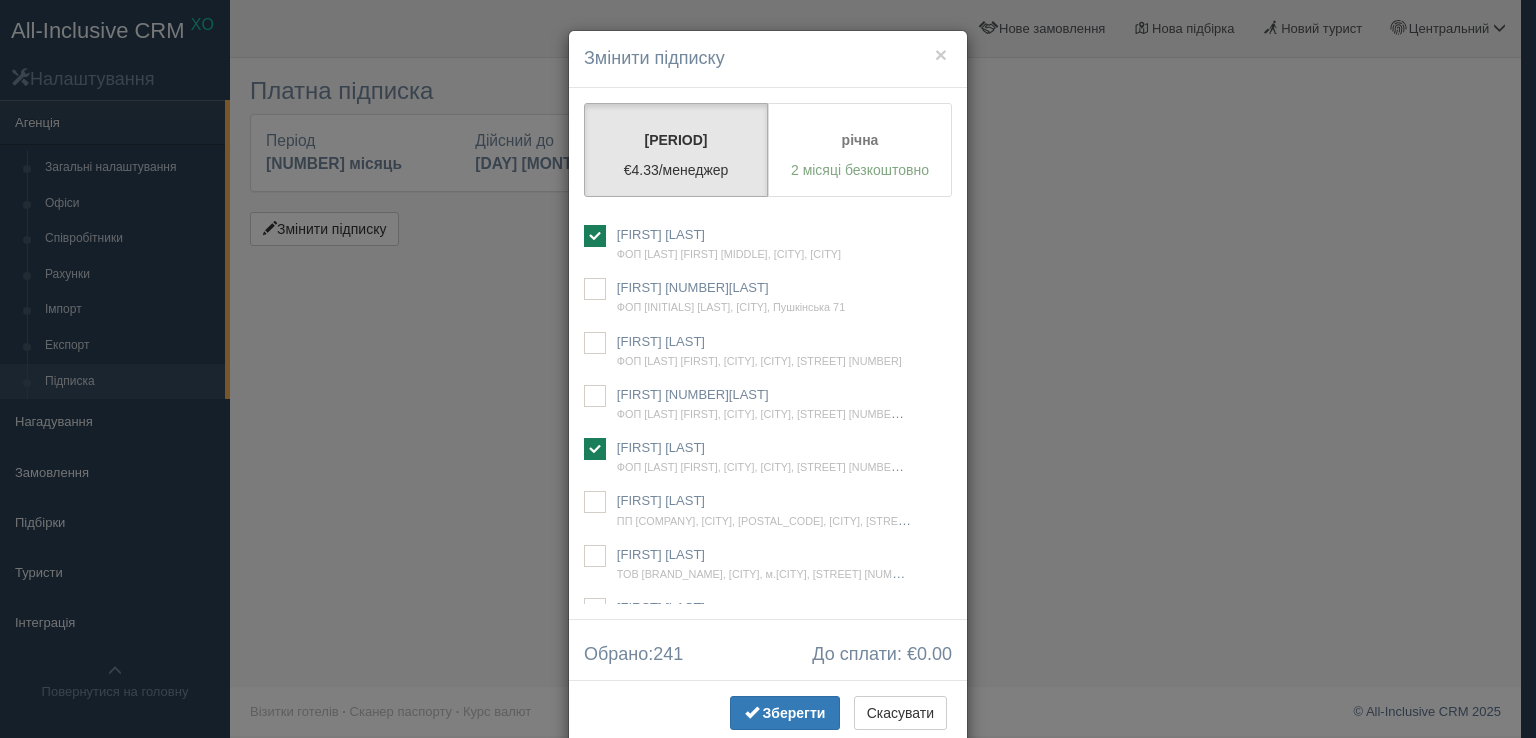click at bounding box center [595, 76] 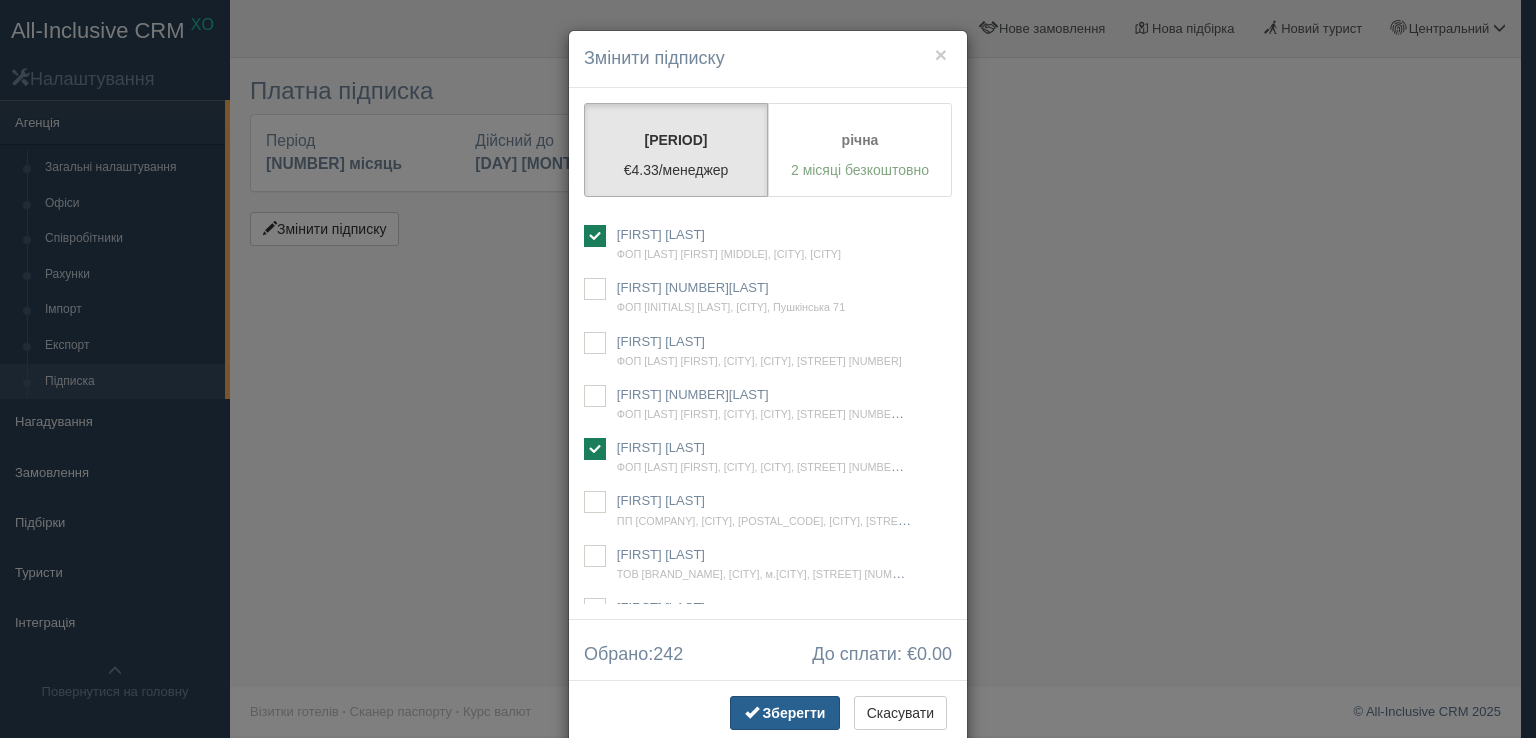 click on "Зберегти
Скасувати" at bounding box center (768, 715) 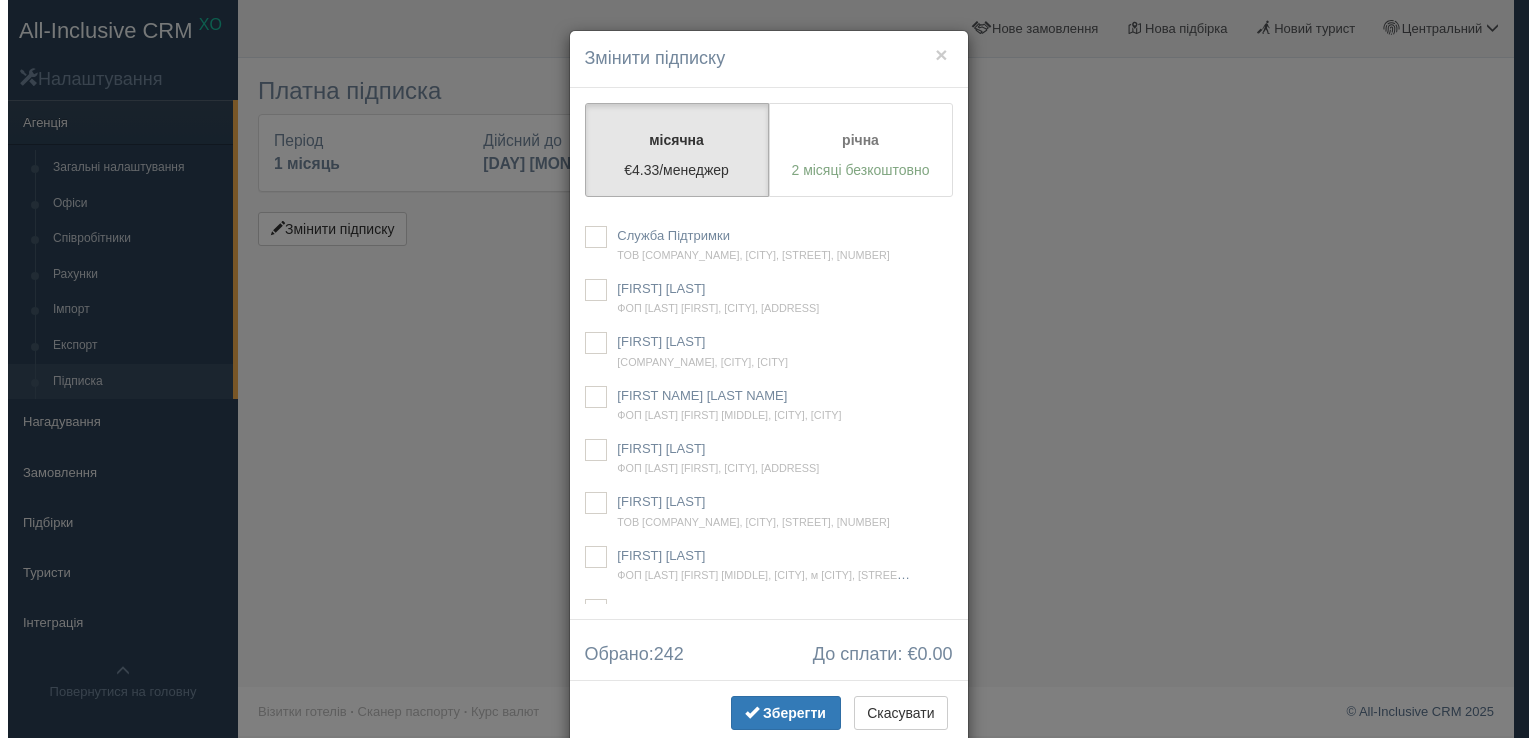 scroll, scrollTop: 0, scrollLeft: 0, axis: both 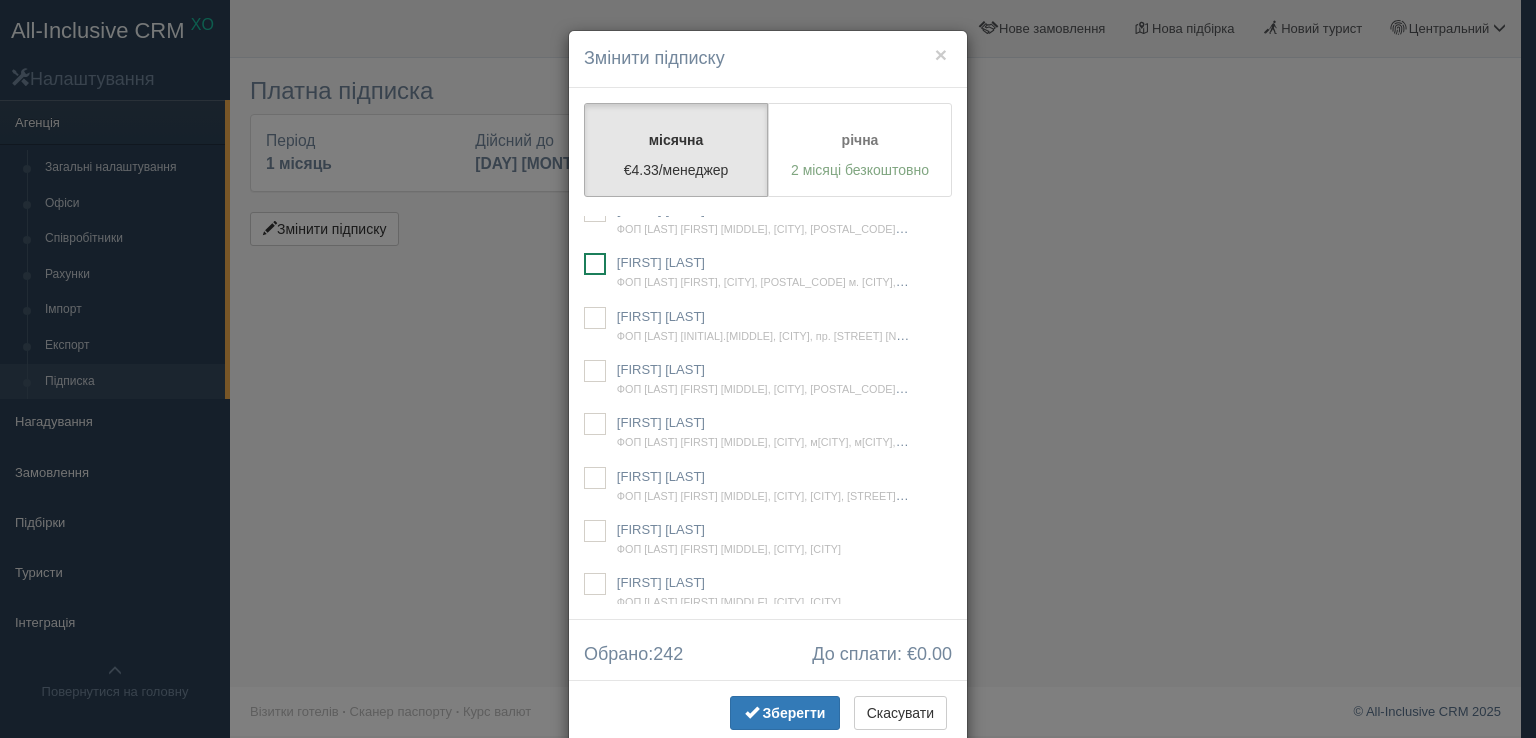 click at bounding box center [595, 264] 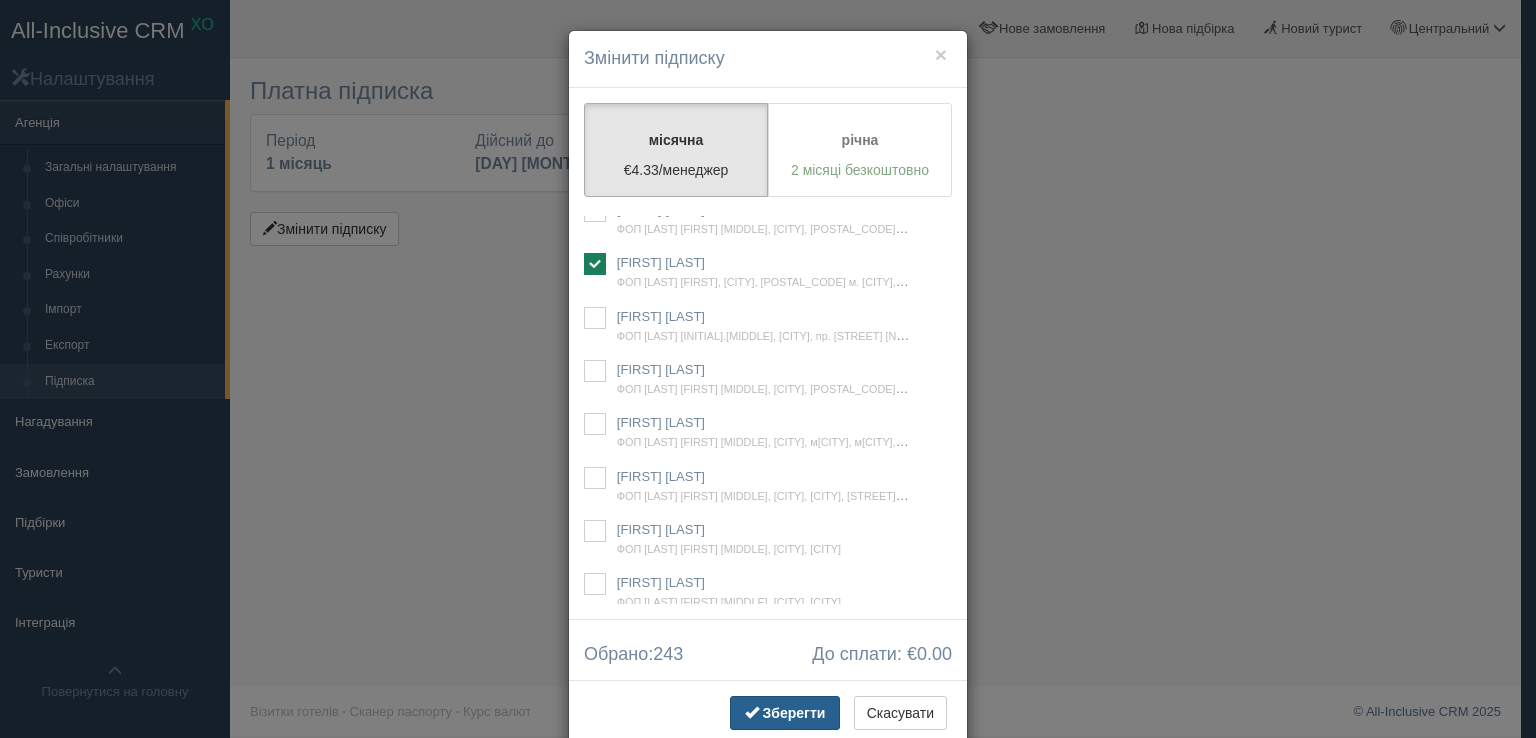 click at bounding box center [752, 712] 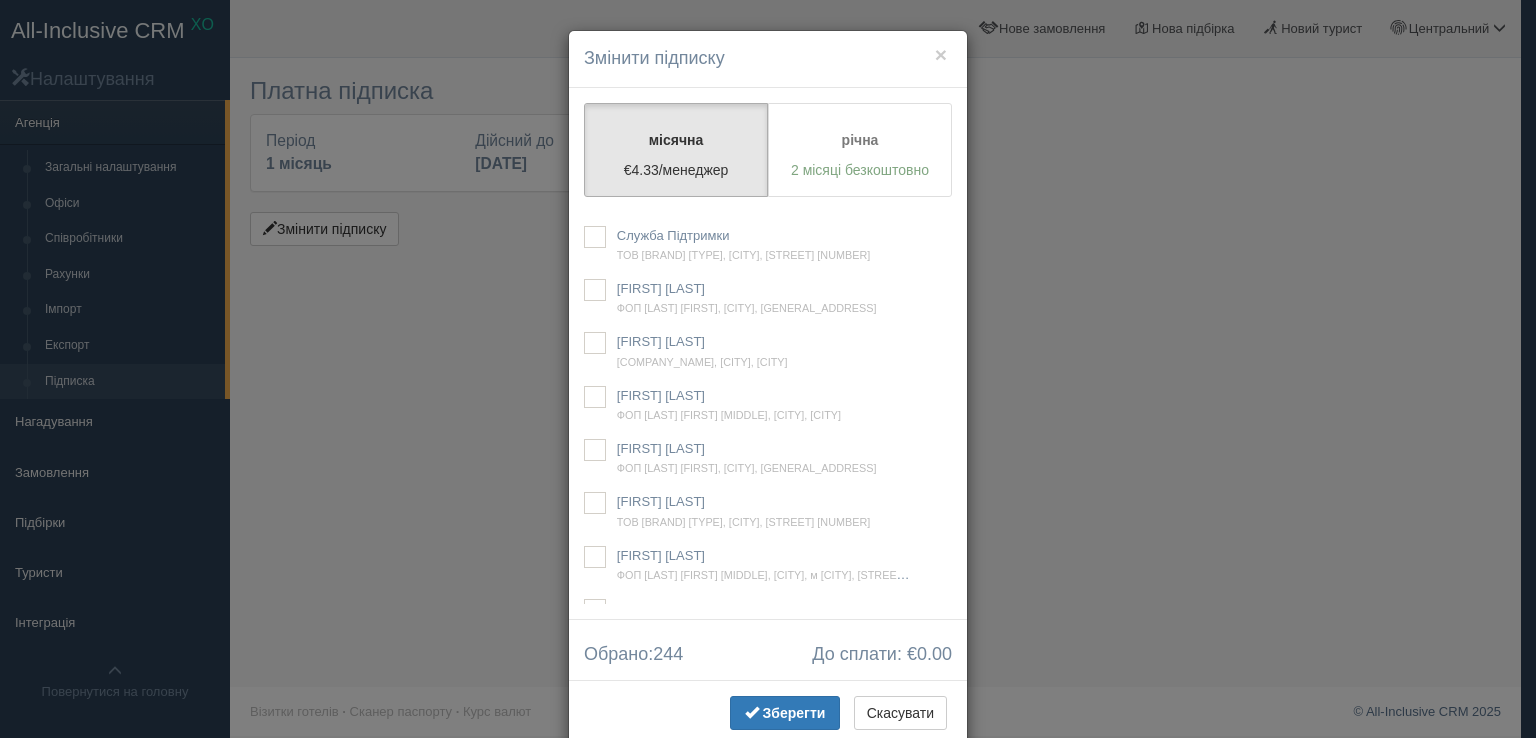 scroll, scrollTop: 0, scrollLeft: 0, axis: both 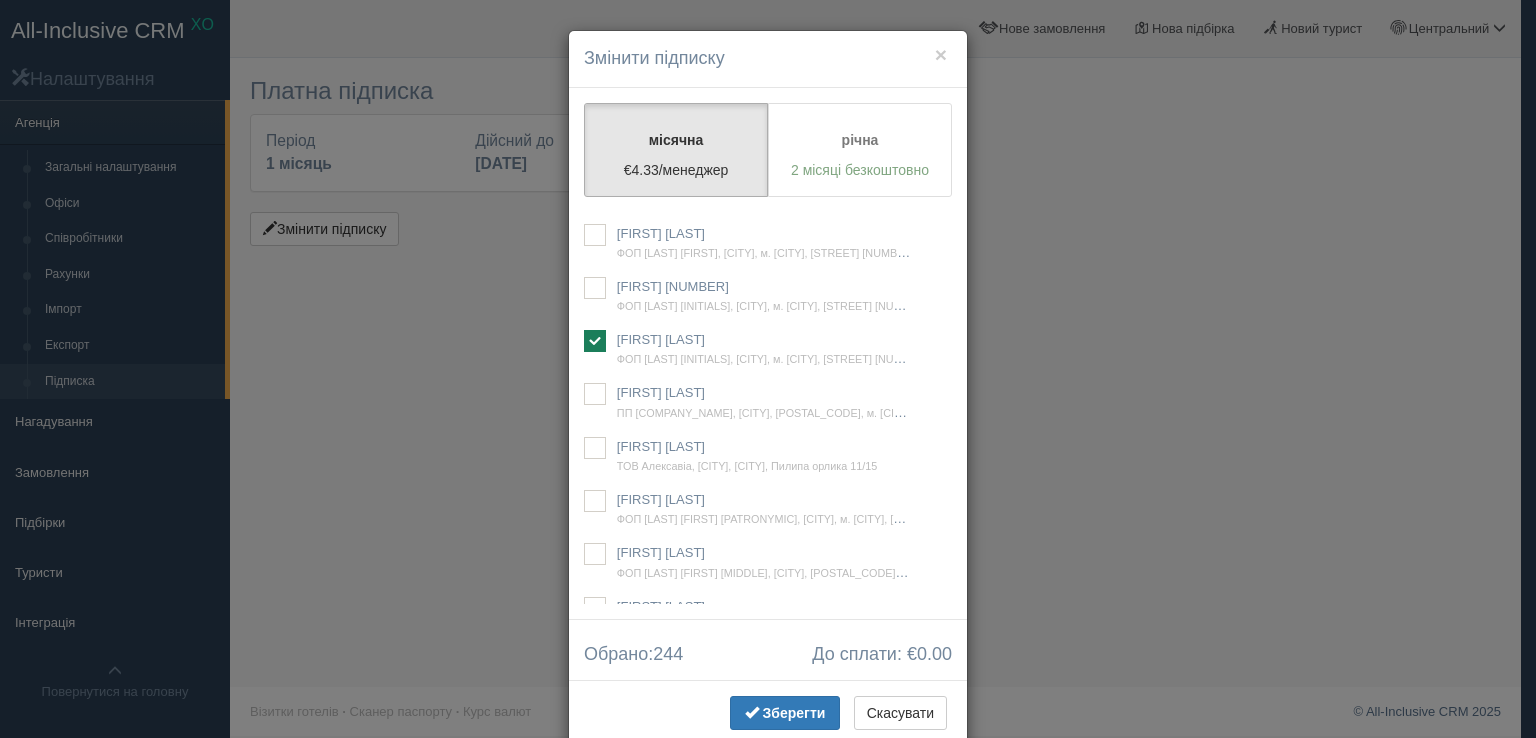 drag, startPoint x: 578, startPoint y: 409, endPoint x: 661, endPoint y: 469, distance: 102.41582 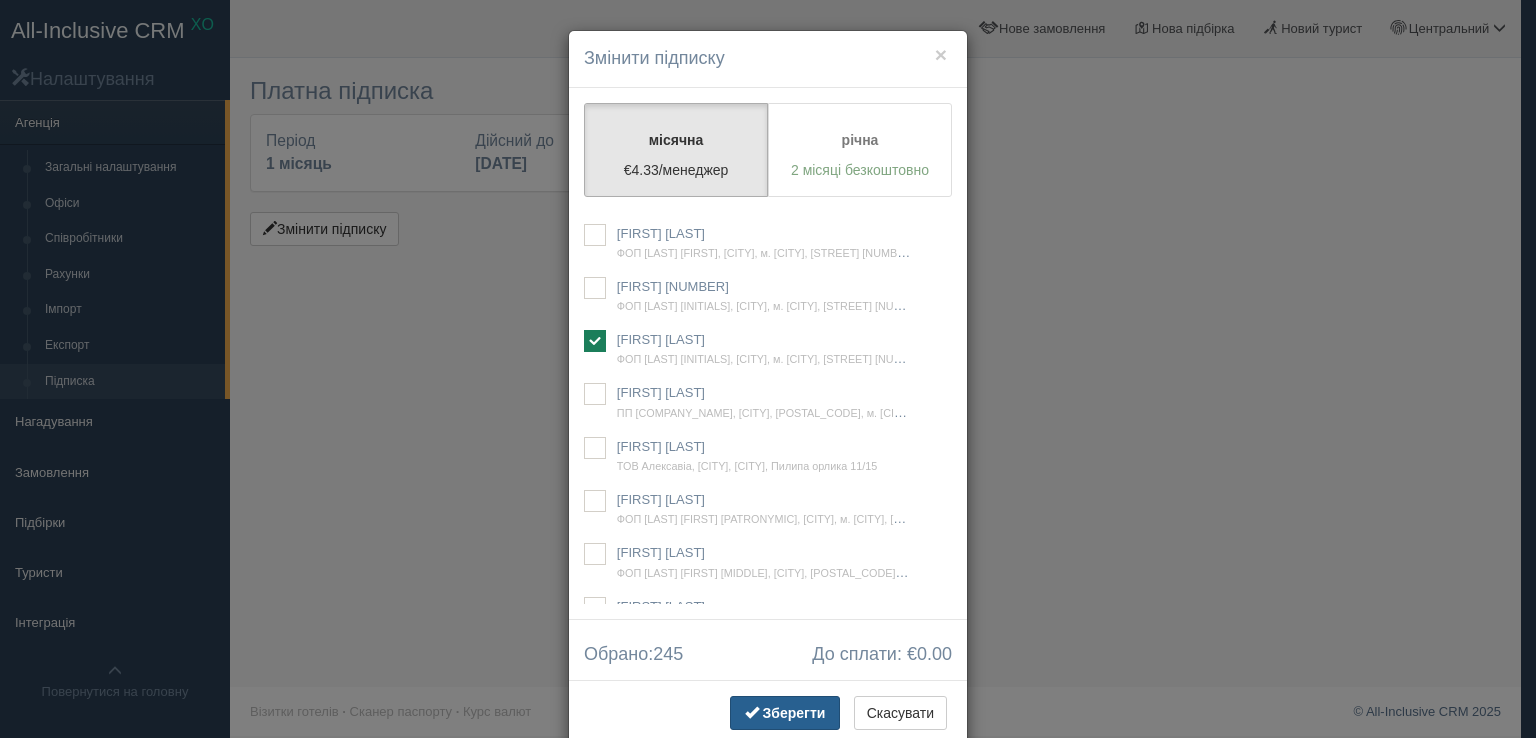 click on "Зберегти" at bounding box center [794, 713] 